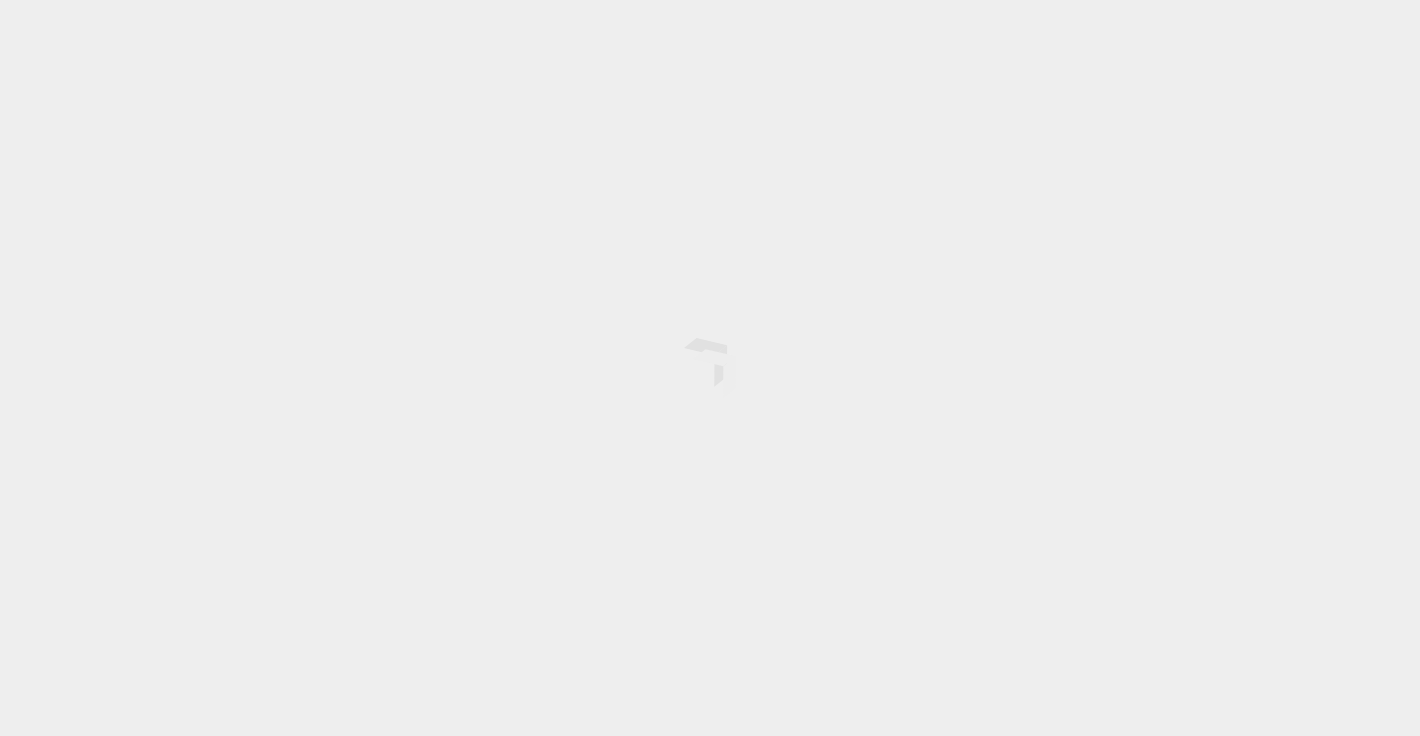 scroll, scrollTop: 0, scrollLeft: 0, axis: both 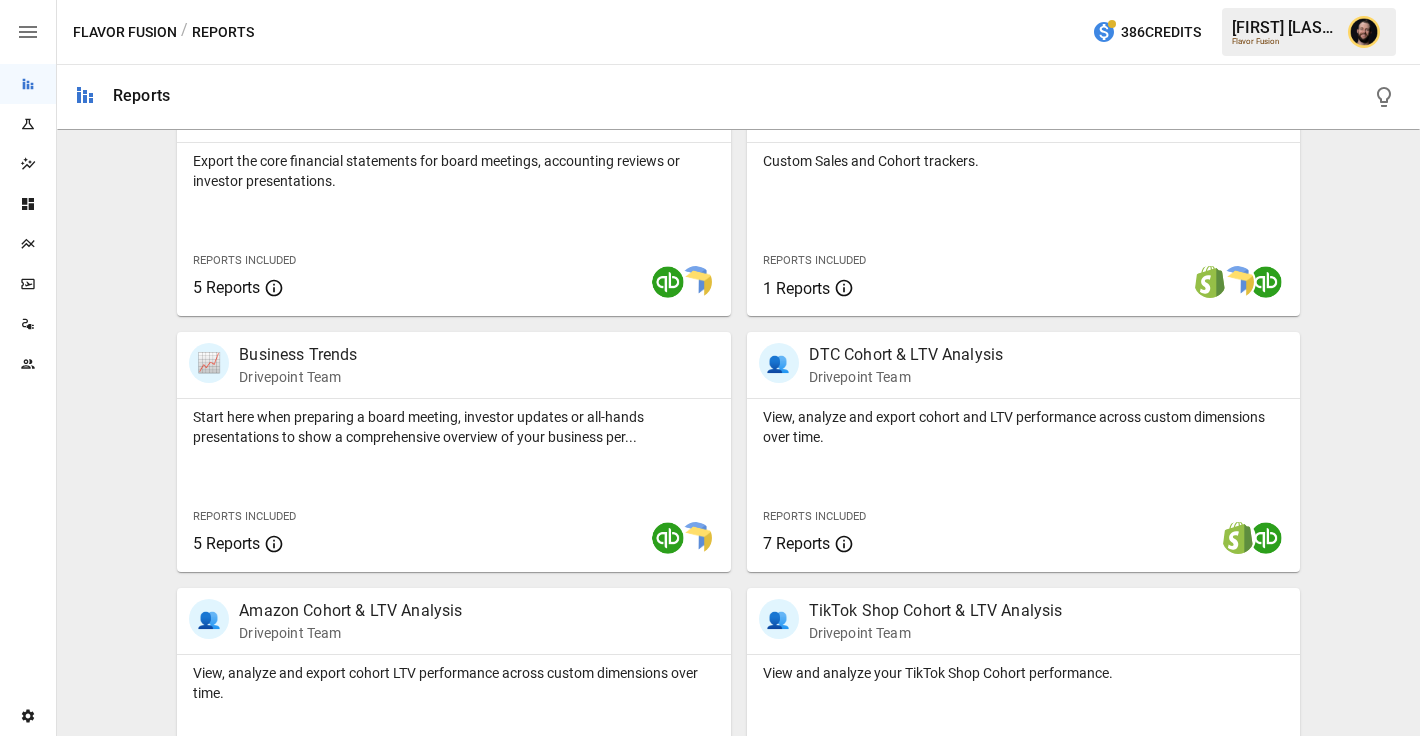 click 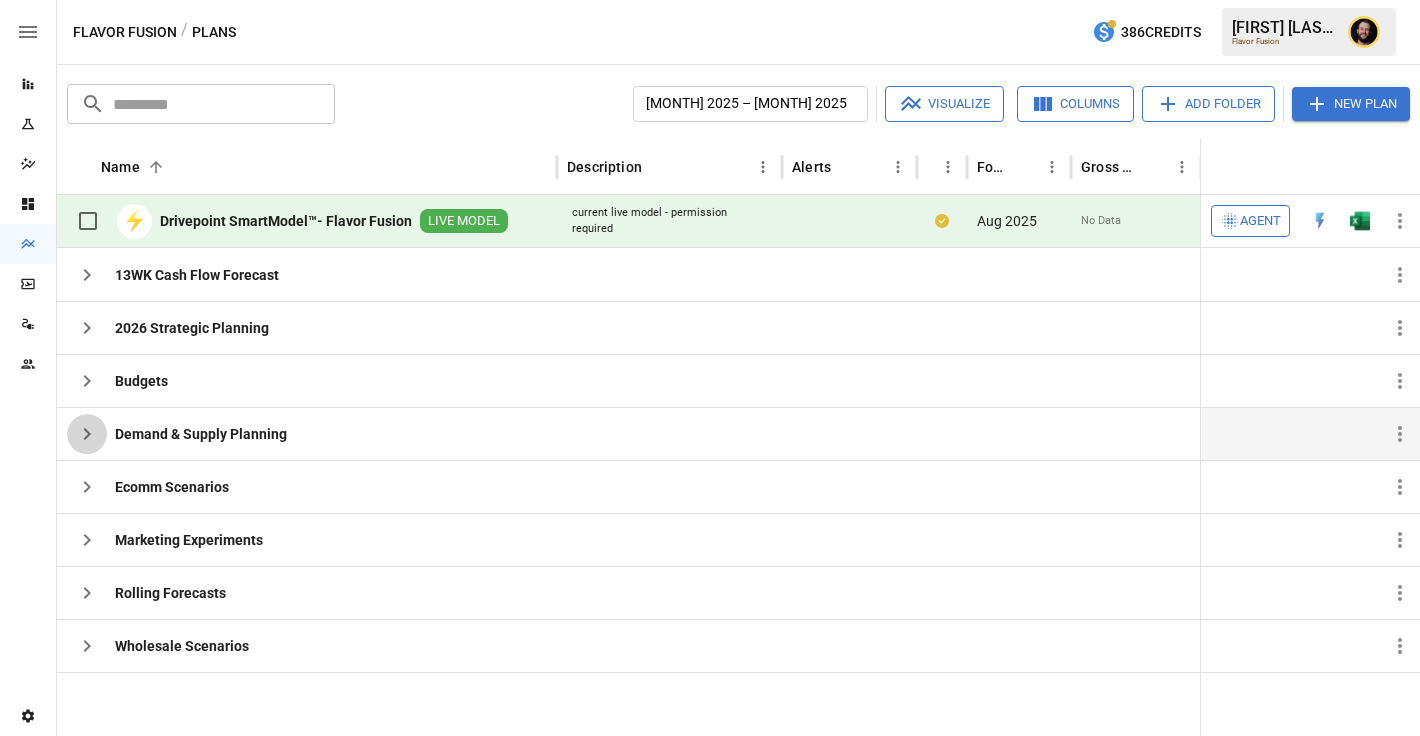 click 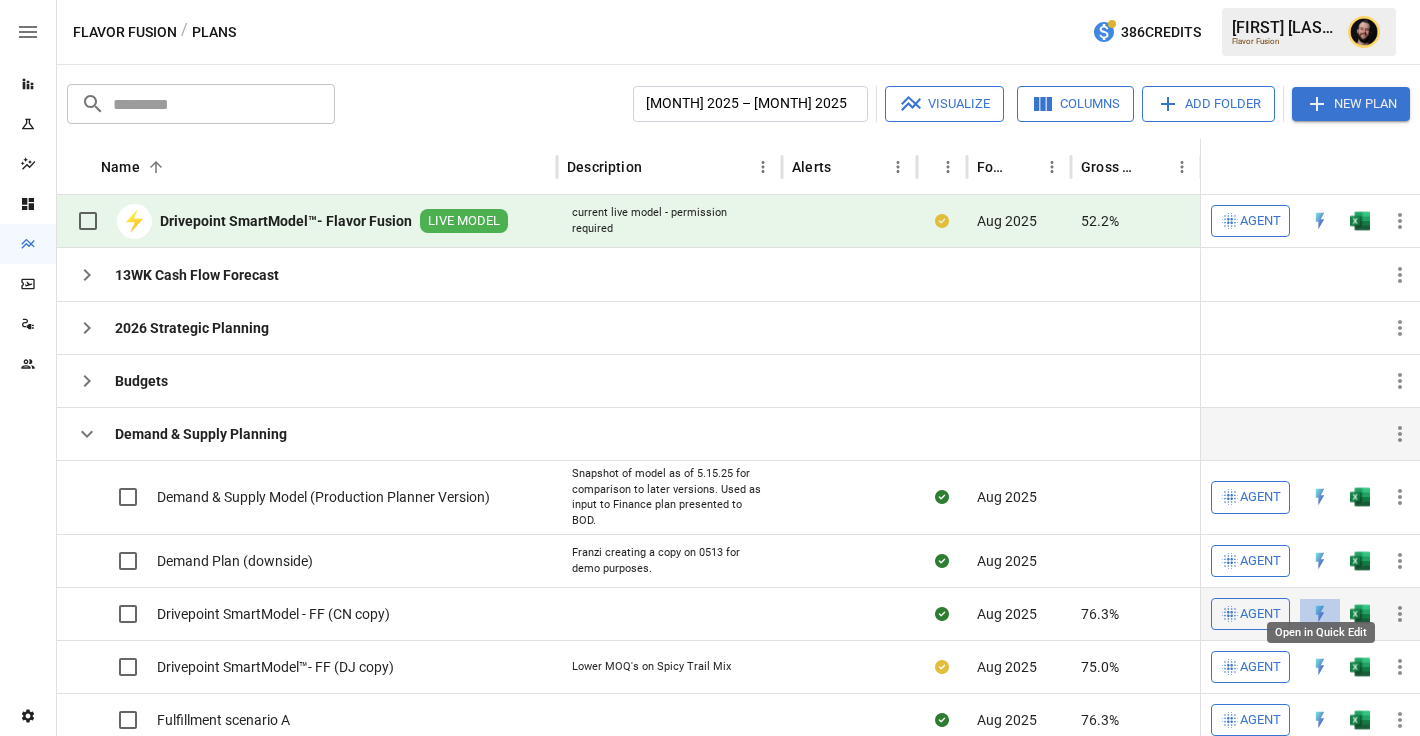 click at bounding box center [1320, 497] 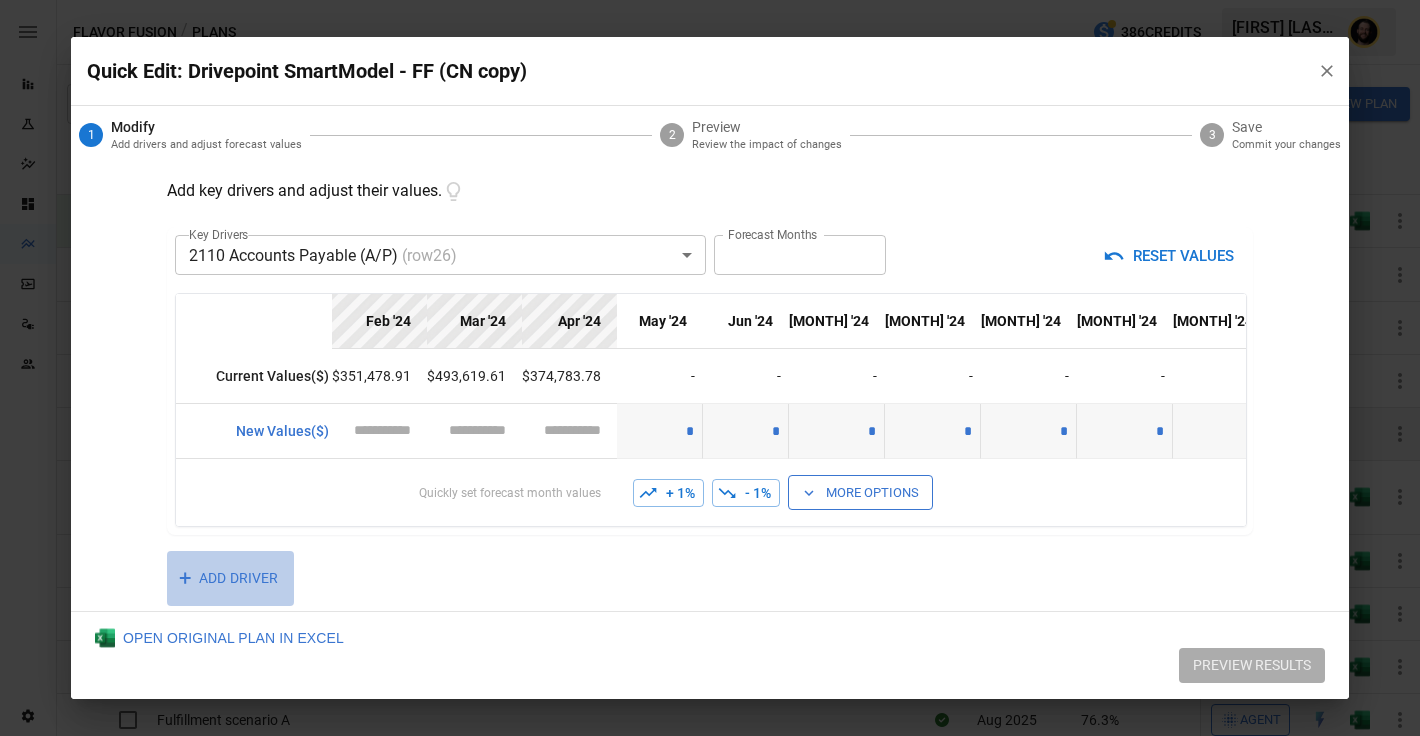 click on "+ ADD DRIVER" at bounding box center [230, 578] 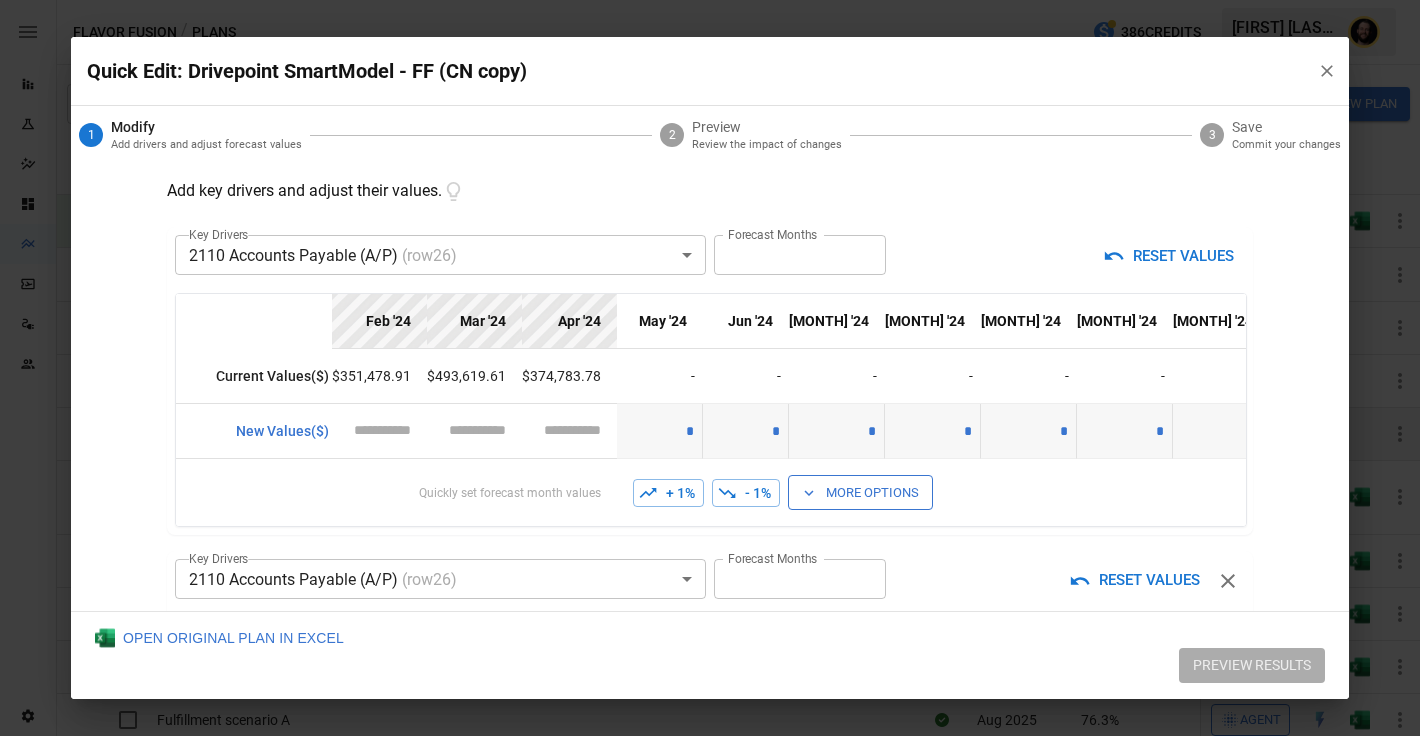 click on "Reports Experiments Dazzler Studio Dashboards Plans SmartModel ™ Data Sources Team Settings Flavor Fusion / Plans 386  Credits Ciaran N. Flavor Fusion Plans ​ ​ January 2025 – December 2025   Visualize   Columns   Add Folder   New Plan Name 2 Description Alerts Status Forecast start Gross Margin EoP Cash EBITDA Margin Net Income Margin Gross Sales Gross Sales: DTC Online Gross Sales: Marketplace Gross Sales: Wholesale Gross Sales: Retail Returns Returns: DTC Online Returns: Marketplace Returns: Wholesale Returns: Retail Shipping Income Shipping Income: DTC Online Shipping Income: Marketplace Shipping Income: Wholesale Shipping Income: Retail Taxes Collected Taxes Collected: DTC Online Taxes Collected: Marketplace Taxes Collected: Wholesale Taxes Collected: Retail Net Revenue Net Revenue: DTC Online Net Revenue: Marketplace Net Revenue: Wholesale Net Revenue: Retail Cost of Goods Sold Cost of Goods Sold: DTC Online Cost of Goods Sold: Marketplace Cost of Goods Sold: Wholesale Cost of Goods Sold: Retail" at bounding box center (710, 0) 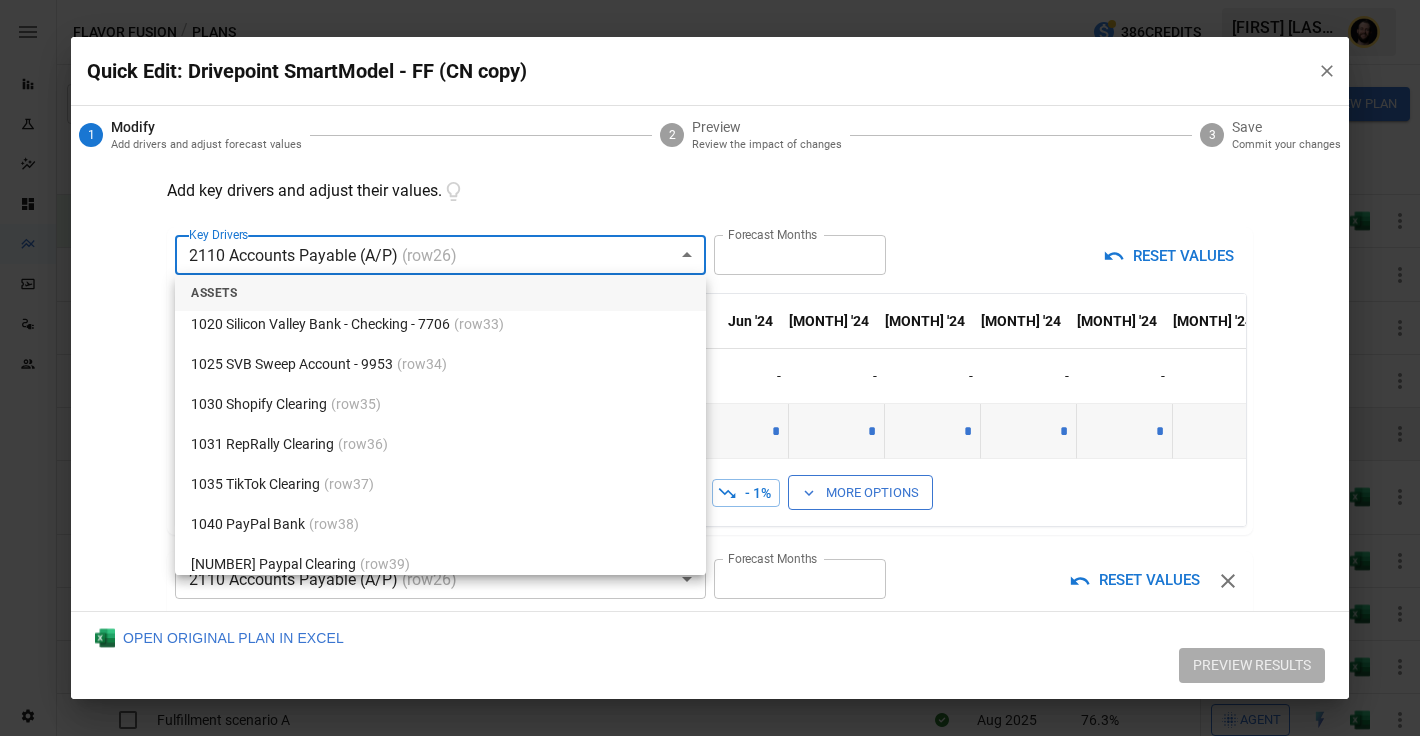 scroll, scrollTop: 1373, scrollLeft: 0, axis: vertical 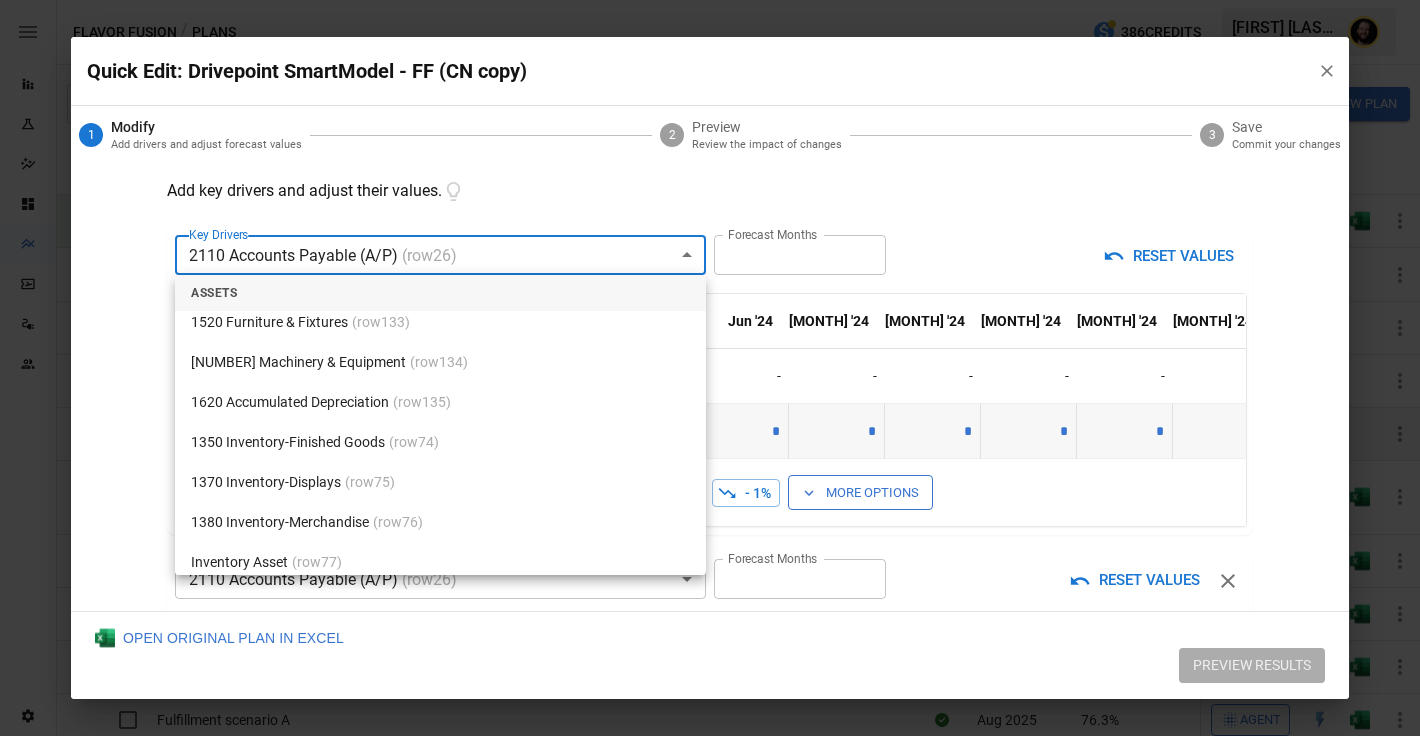 click on "(row  74 )" at bounding box center (414, 442) 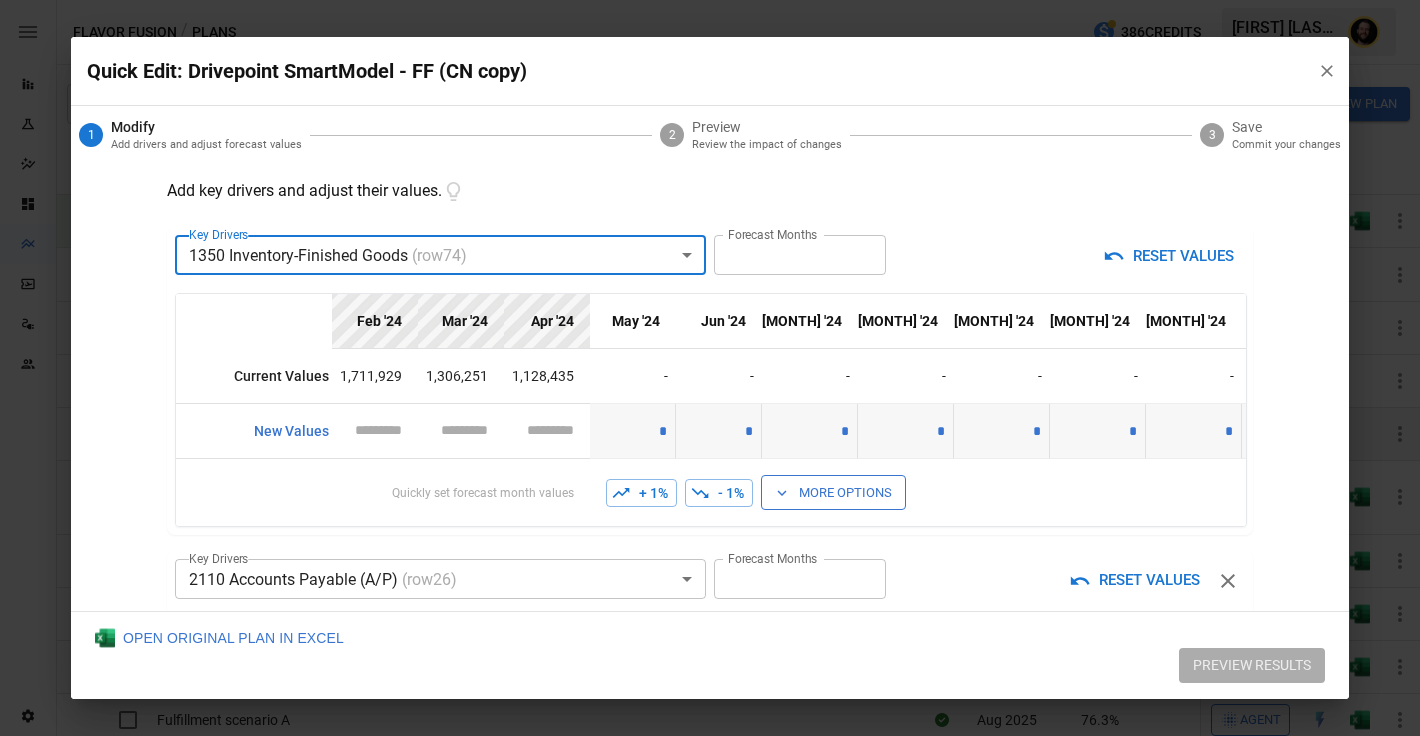type on "**" 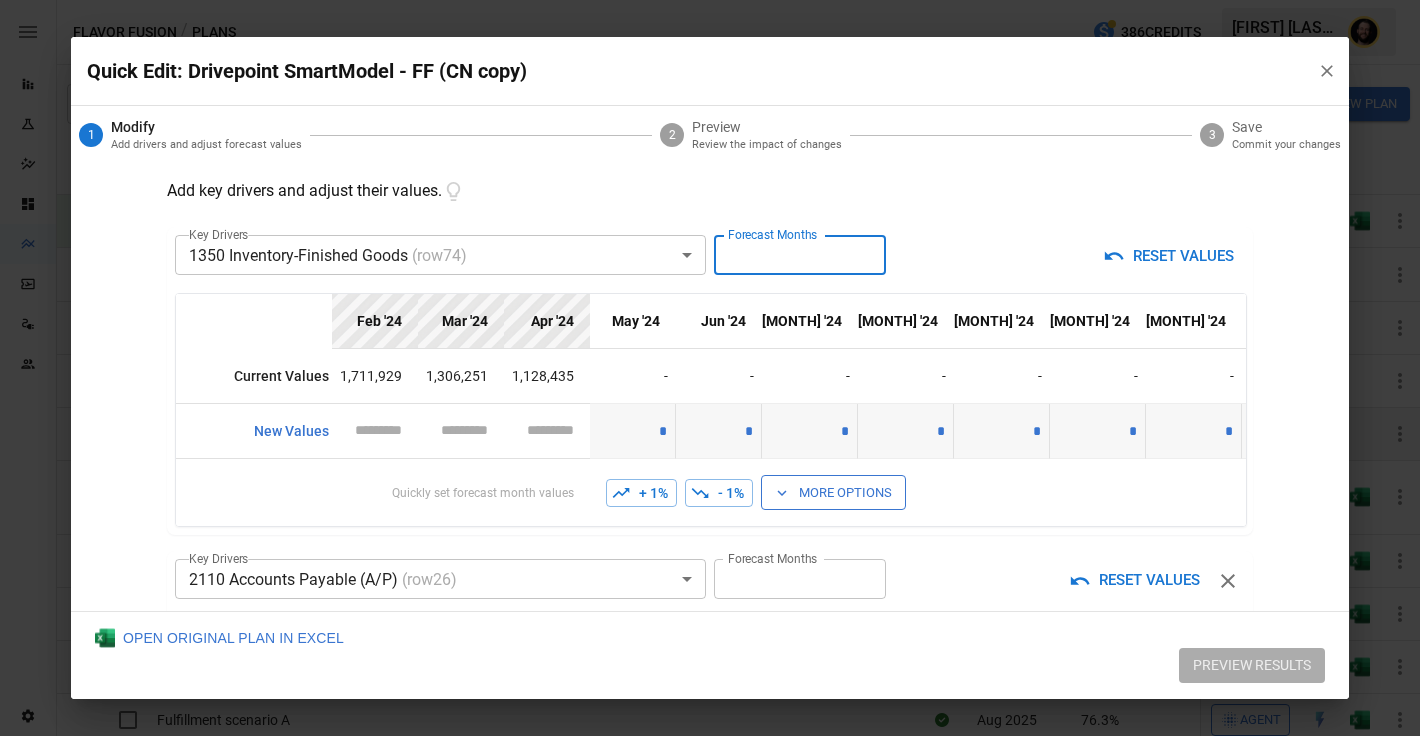 type on "*" 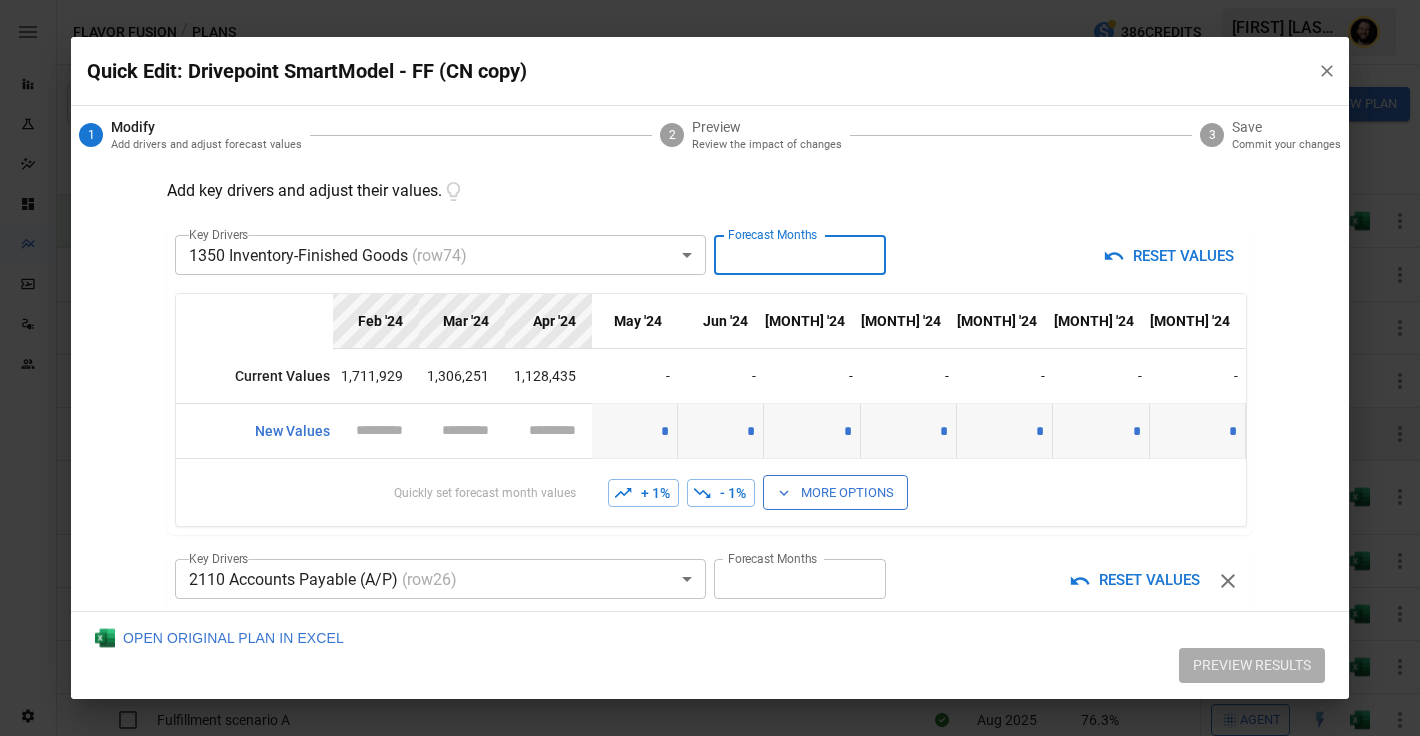 type on "*" 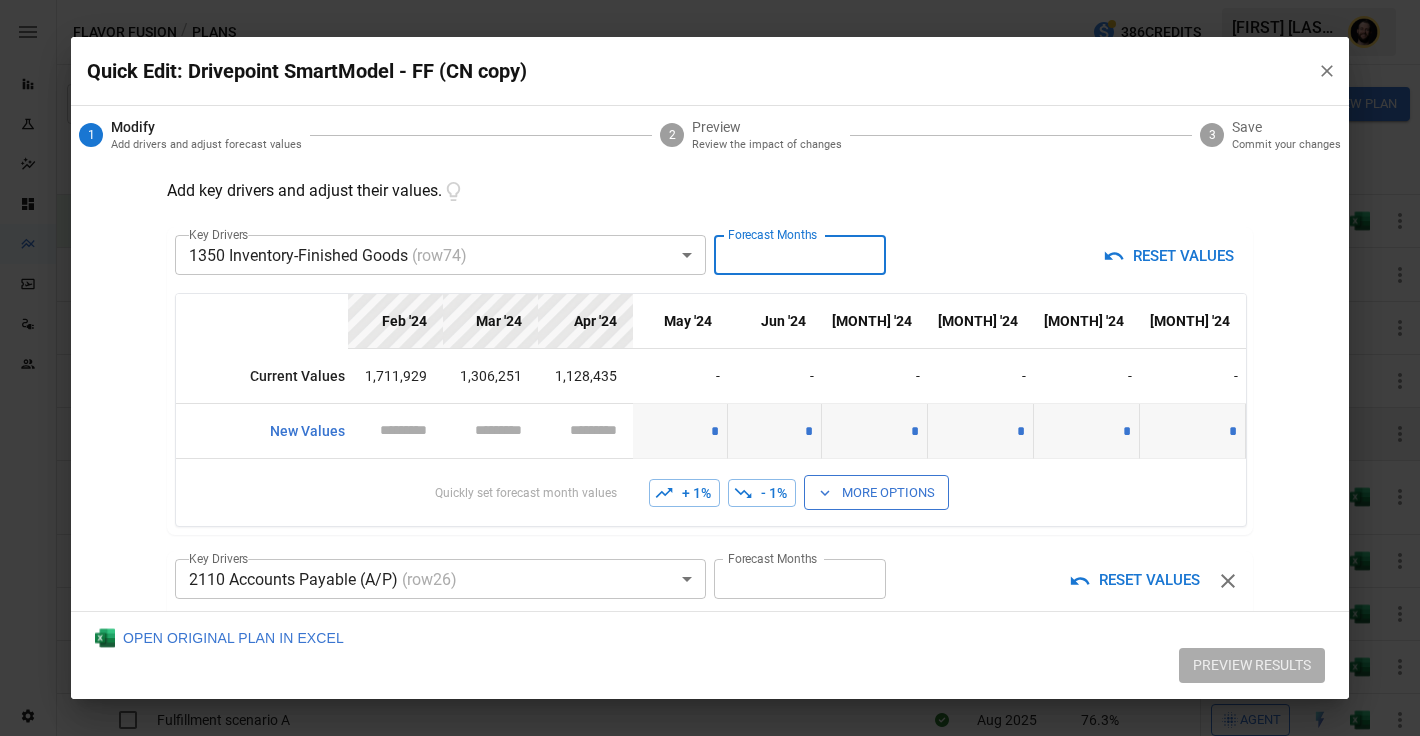 type on "*" 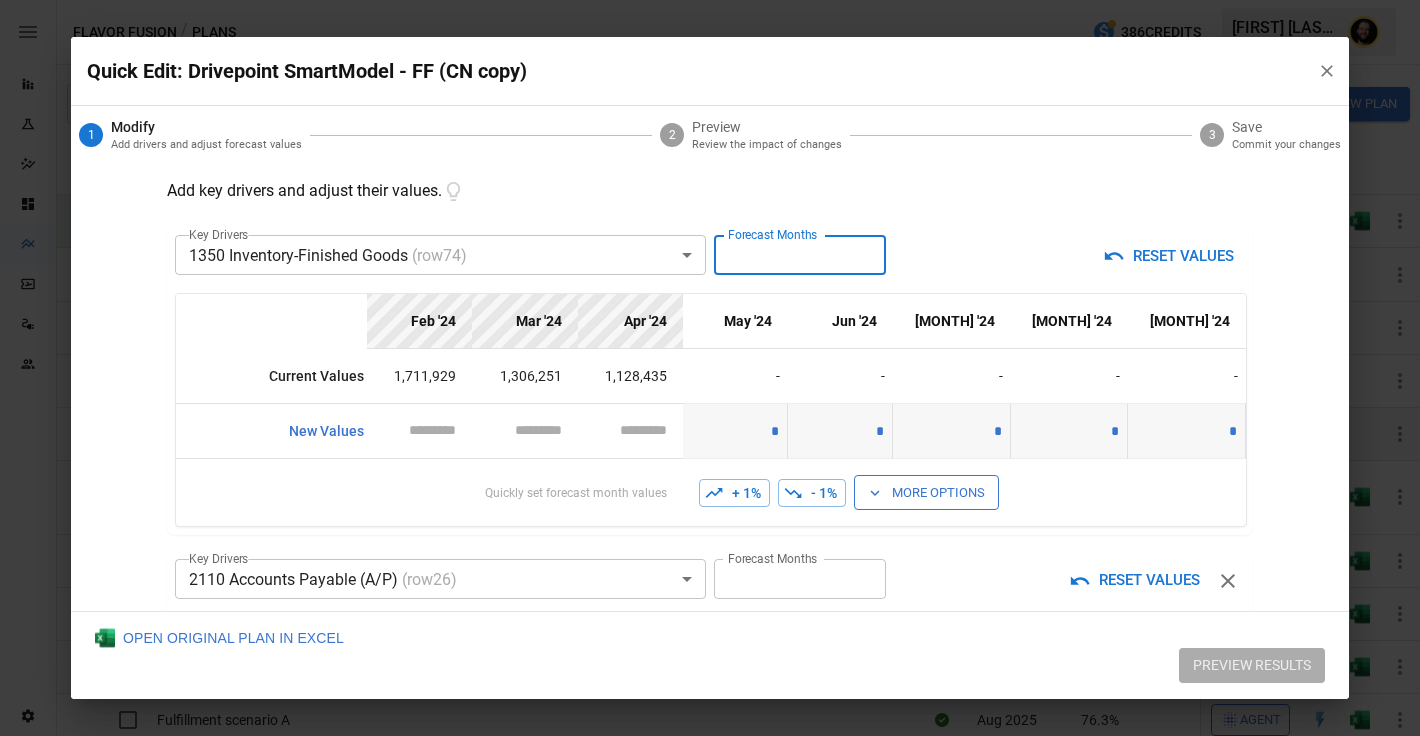 type on "*" 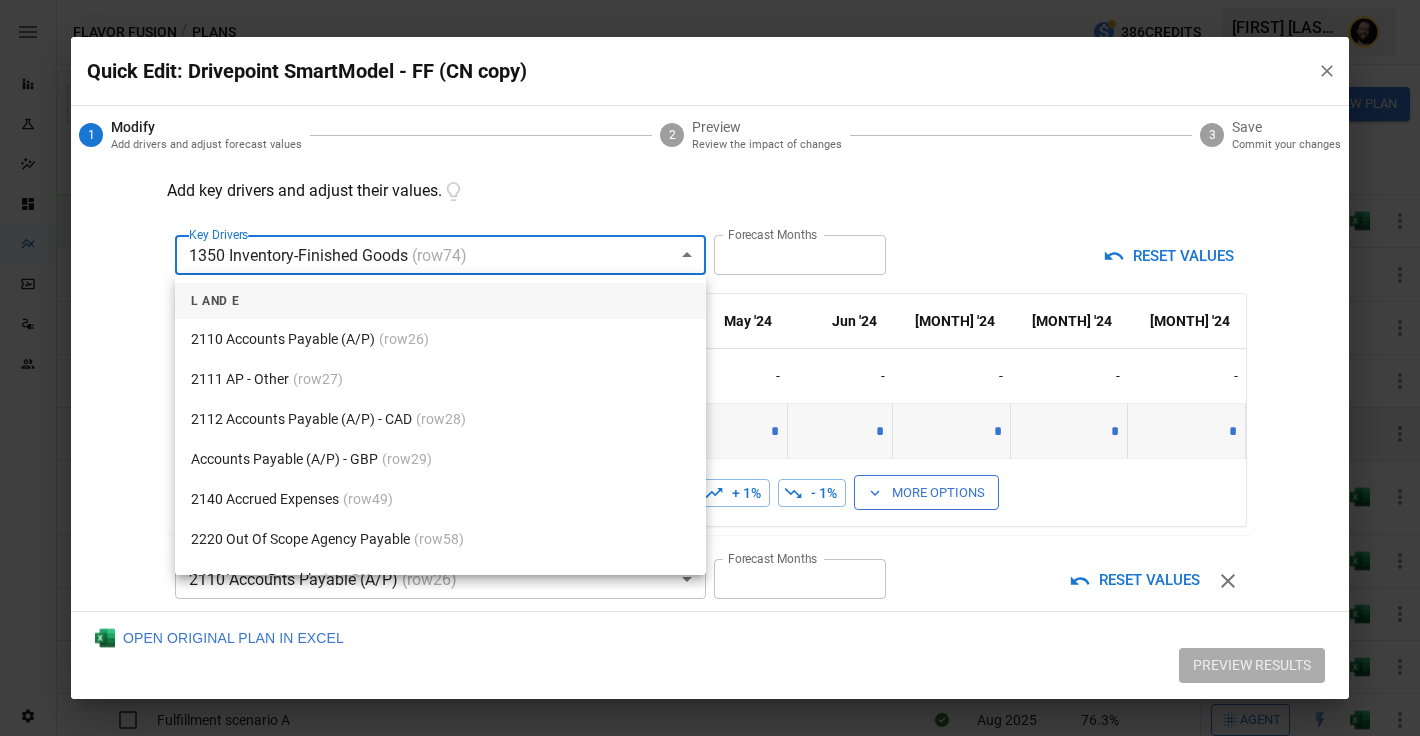 click on "Reports Experiments Dazzler Studio Dashboards Plans SmartModel ™ Data Sources Team Settings Flavor Fusion / Plans 386  Credits Ciaran N. Flavor Fusion Plans ​ ​ January 2025 – December 2025   Visualize   Columns   Add Folder   New Plan Name 2 Description Alerts Status Forecast start Gross Margin EoP Cash EBITDA Margin Net Income Margin Gross Sales Gross Sales: DTC Online Gross Sales: Marketplace Gross Sales: Wholesale Gross Sales: Retail Returns Returns: DTC Online Returns: Marketplace Returns: Wholesale Returns: Retail Shipping Income Shipping Income: DTC Online Shipping Income: Marketplace Shipping Income: Wholesale Shipping Income: Retail Taxes Collected Taxes Collected: DTC Online Taxes Collected: Marketplace Taxes Collected: Wholesale Taxes Collected: Retail Net Revenue Net Revenue: DTC Online Net Revenue: Marketplace Net Revenue: Wholesale Net Revenue: Retail Cost of Goods Sold Cost of Goods Sold: DTC Online Cost of Goods Sold: Marketplace Cost of Goods Sold: Wholesale Cost of Goods Sold: Retail" at bounding box center [710, 0] 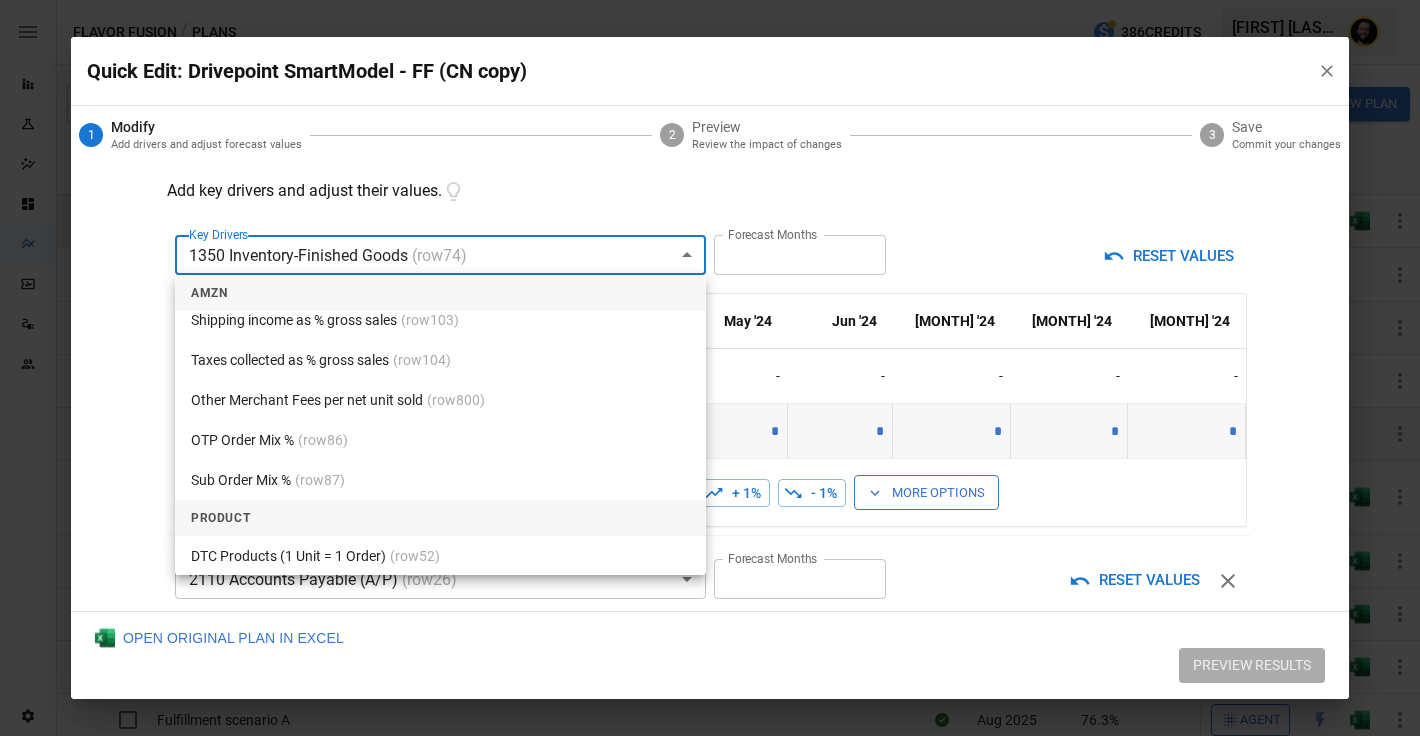 scroll, scrollTop: 2252, scrollLeft: 0, axis: vertical 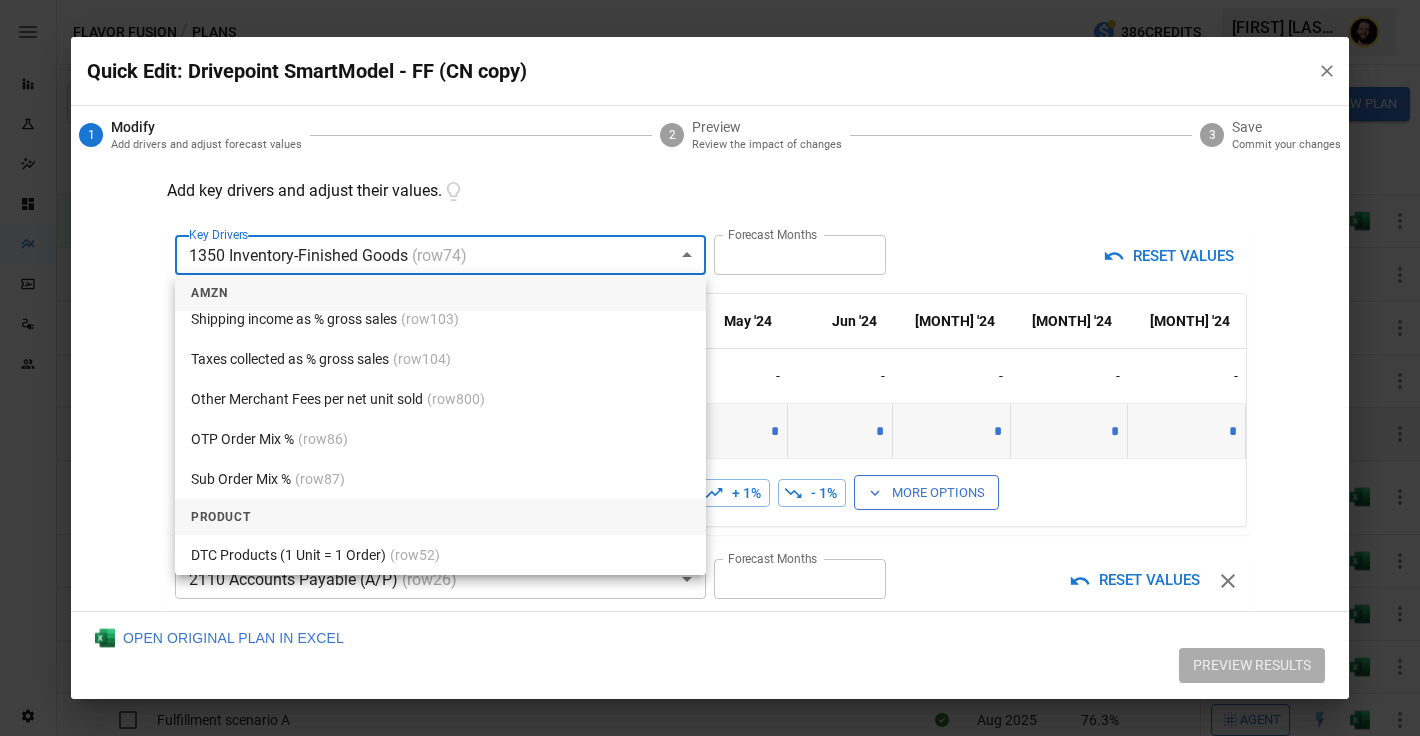 type 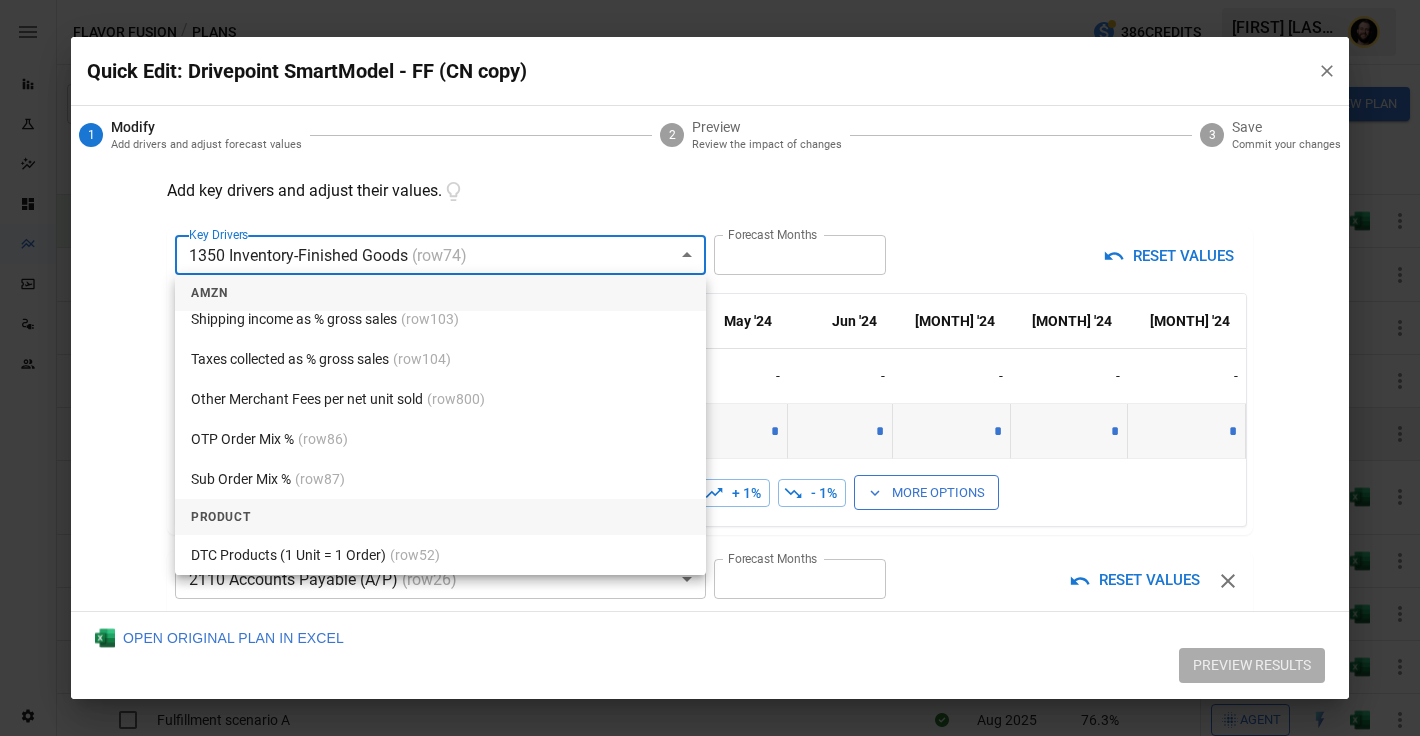 scroll, scrollTop: 2066, scrollLeft: 0, axis: vertical 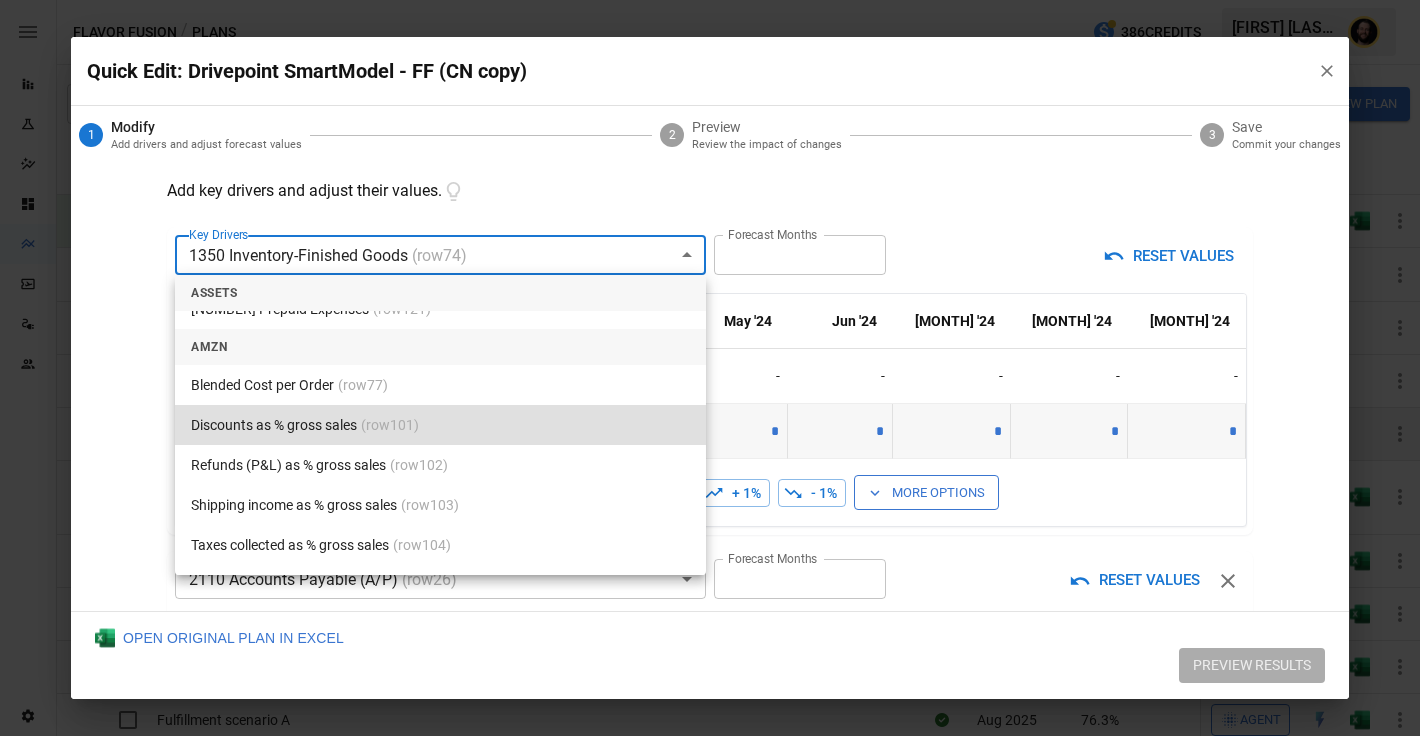 type 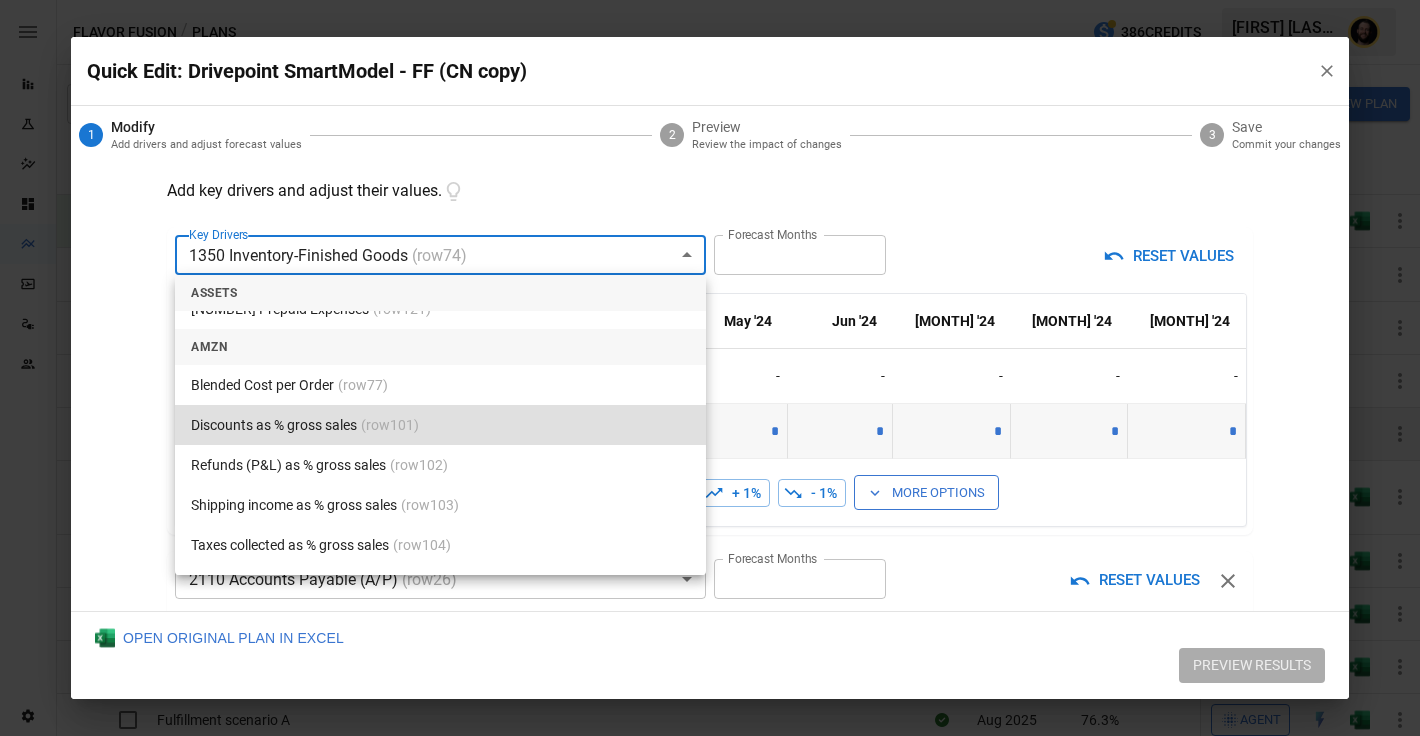 click on "Blended Cost per Order (row  77 )" at bounding box center [440, 385] 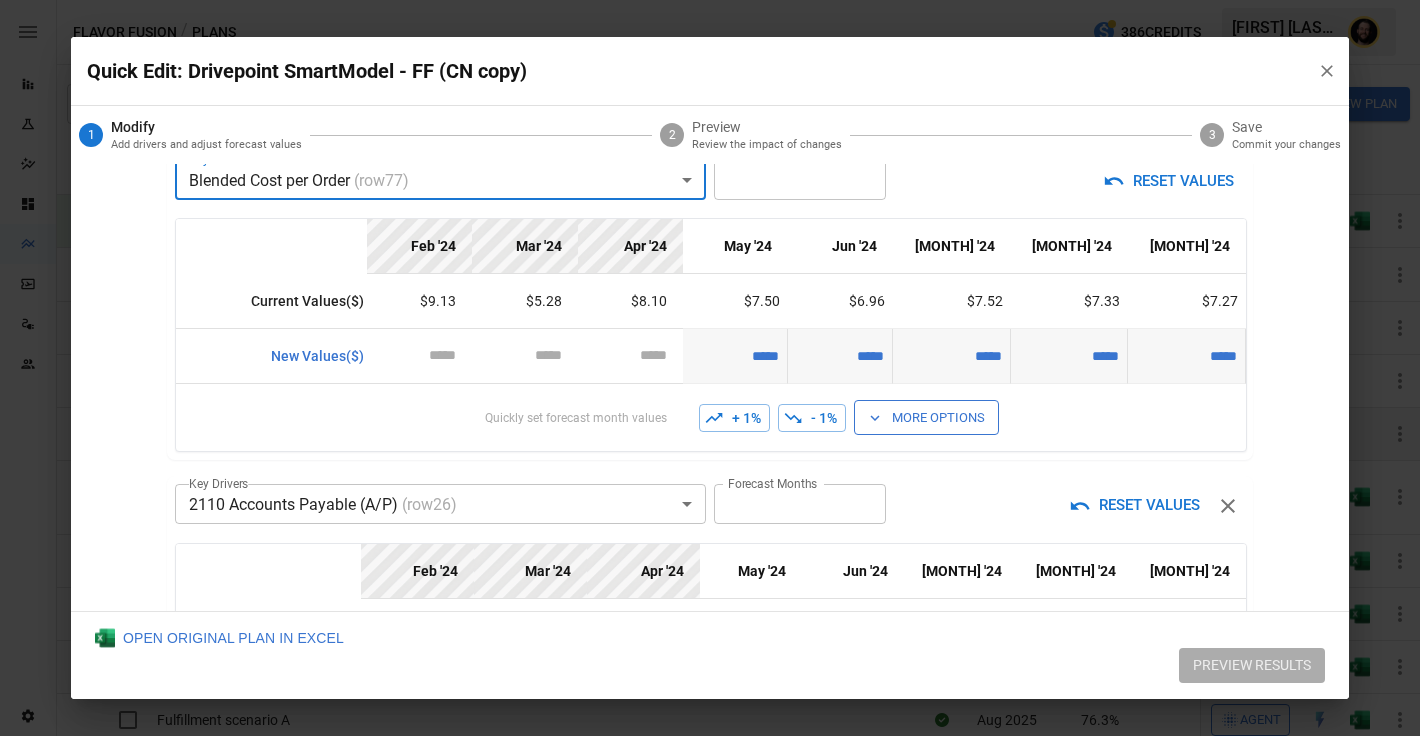 scroll, scrollTop: 178, scrollLeft: 0, axis: vertical 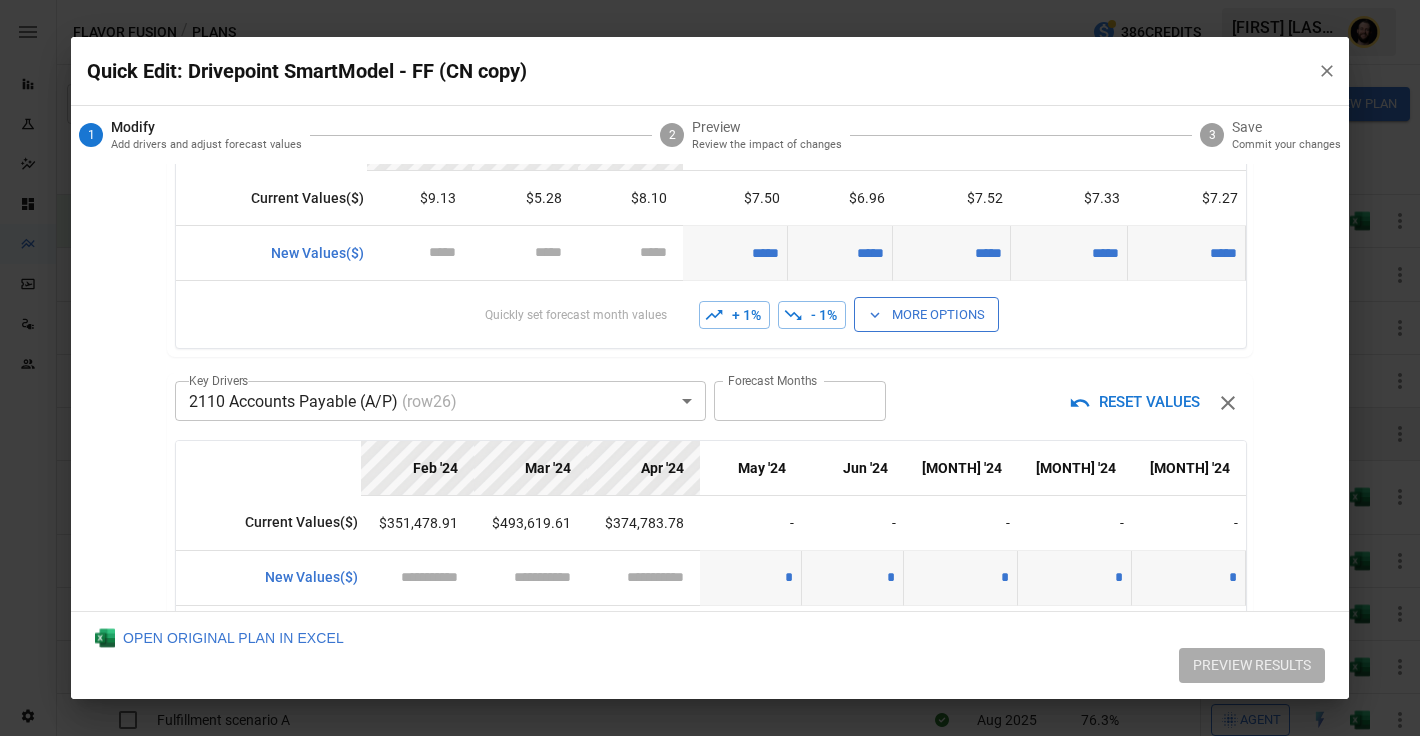 click on "Reports Experiments Dazzler Studio Dashboards Plans SmartModel ™ Data Sources Team Settings Flavor Fusion / Plans 386  Credits Ciaran N. Flavor Fusion Plans ​ ​ January 2025 – December 2025   Visualize   Columns   Add Folder   New Plan Name 2 Description Alerts Status Forecast start Gross Margin EoP Cash EBITDA Margin Net Income Margin Gross Sales Gross Sales: DTC Online Gross Sales: Marketplace Gross Sales: Wholesale Gross Sales: Retail Returns Returns: DTC Online Returns: Marketplace Returns: Wholesale Returns: Retail Shipping Income Shipping Income: DTC Online Shipping Income: Marketplace Shipping Income: Wholesale Shipping Income: Retail Taxes Collected Taxes Collected: DTC Online Taxes Collected: Marketplace Taxes Collected: Wholesale Taxes Collected: Retail Net Revenue Net Revenue: DTC Online Net Revenue: Marketplace Net Revenue: Wholesale Net Revenue: Retail Cost of Goods Sold Cost of Goods Sold: DTC Online Cost of Goods Sold: Marketplace Cost of Goods Sold: Wholesale Cost of Goods Sold: Retail" at bounding box center [710, 0] 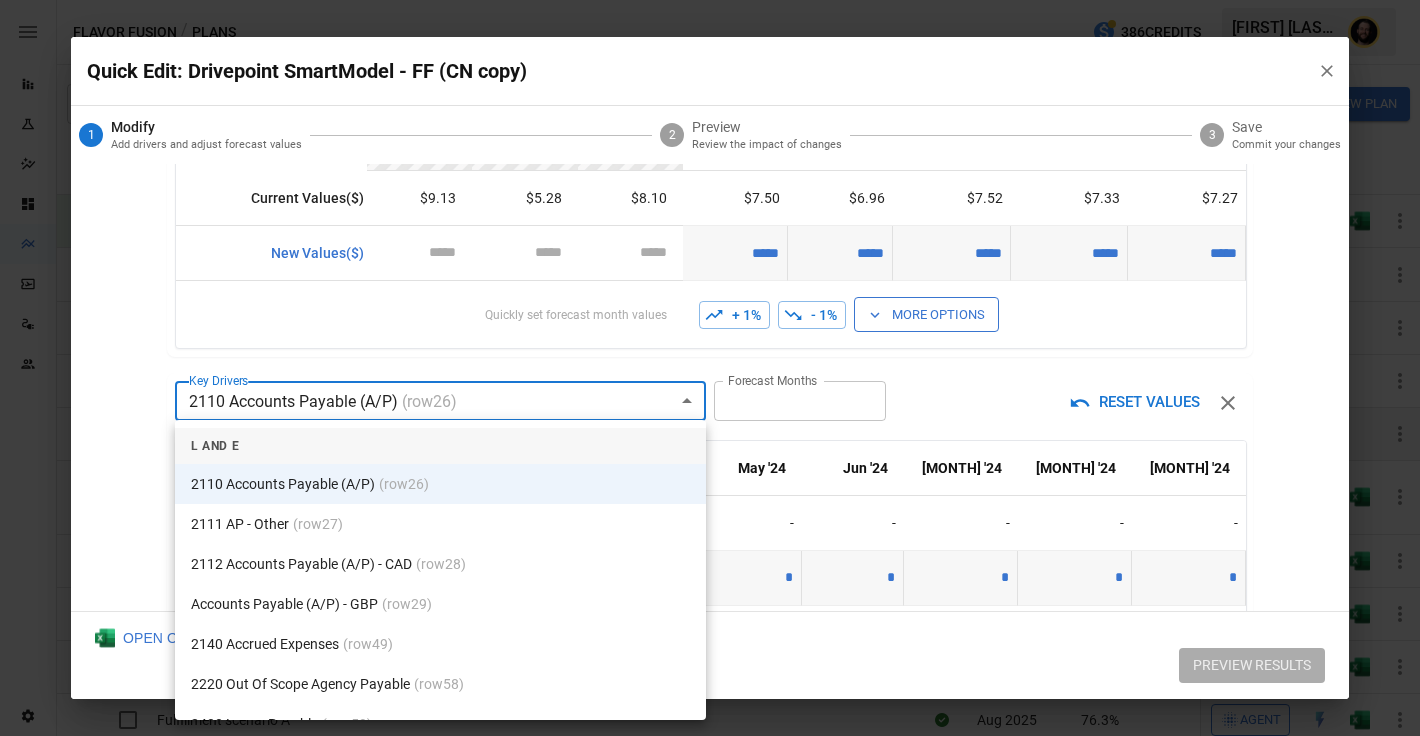 type 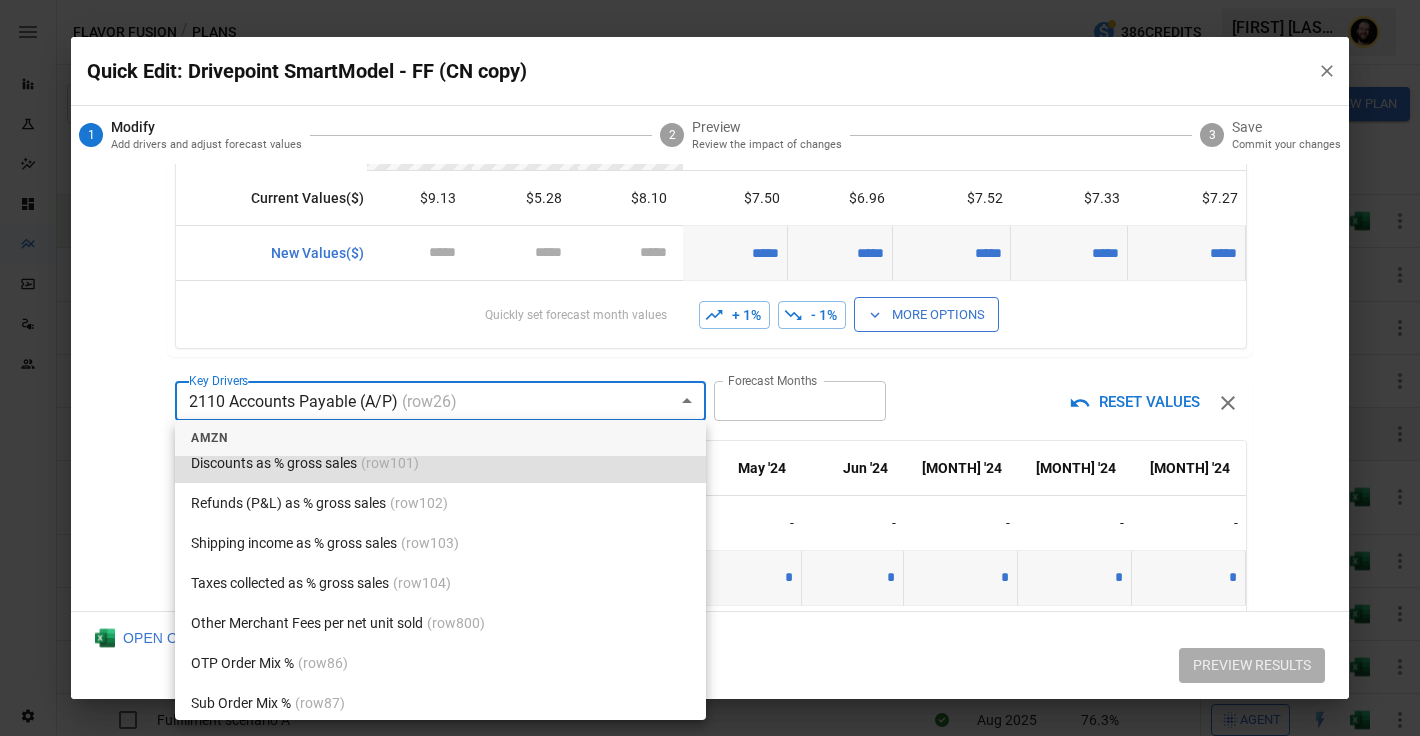 scroll, scrollTop: 2326, scrollLeft: 0, axis: vertical 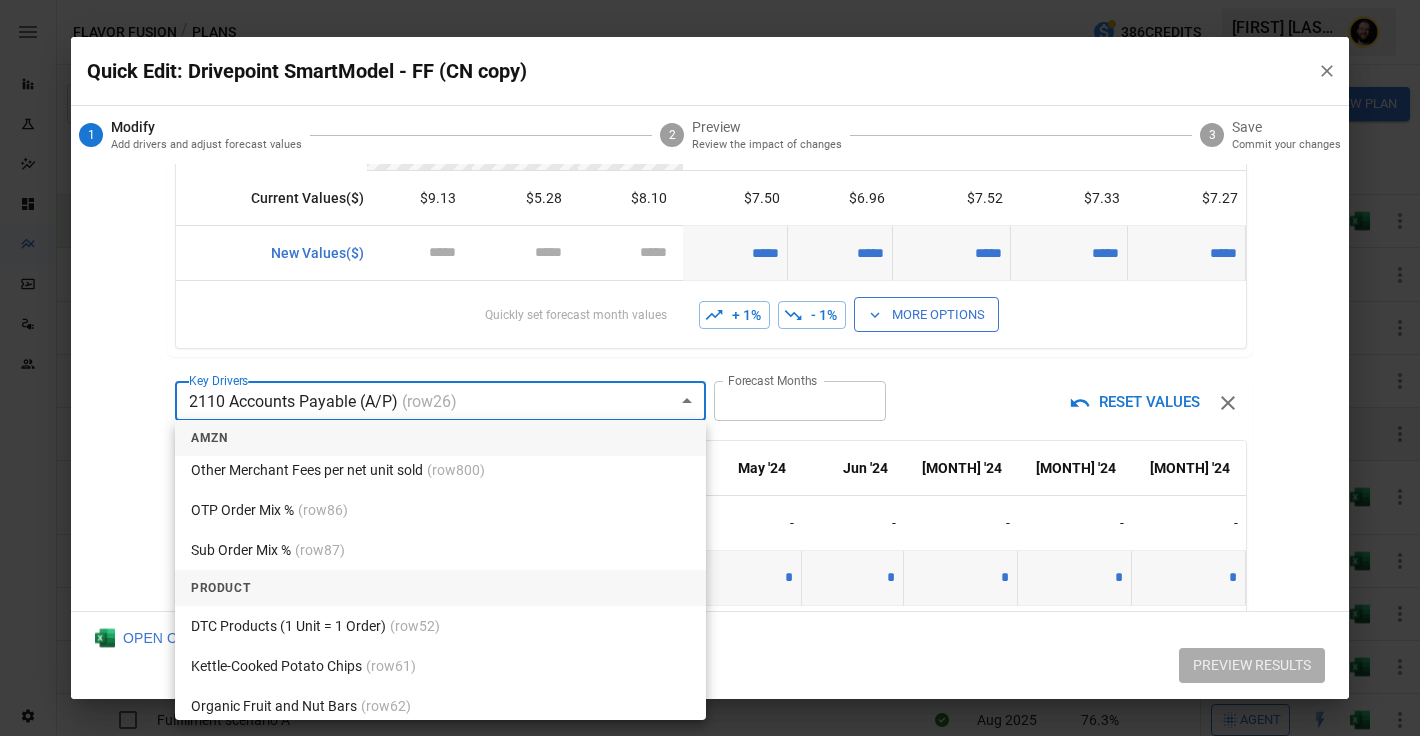 click on "Sub Order Mix % (row  87 )" at bounding box center (440, 550) 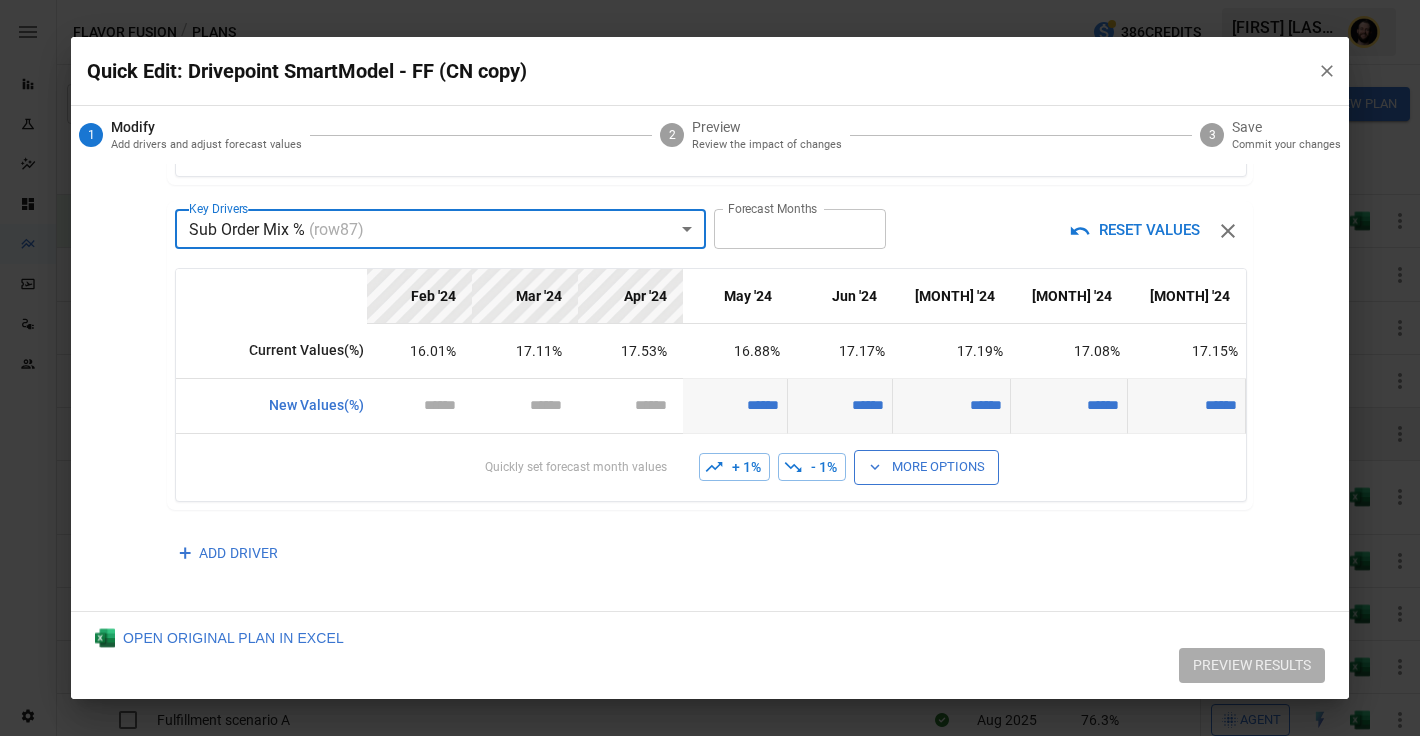 scroll, scrollTop: 366, scrollLeft: 0, axis: vertical 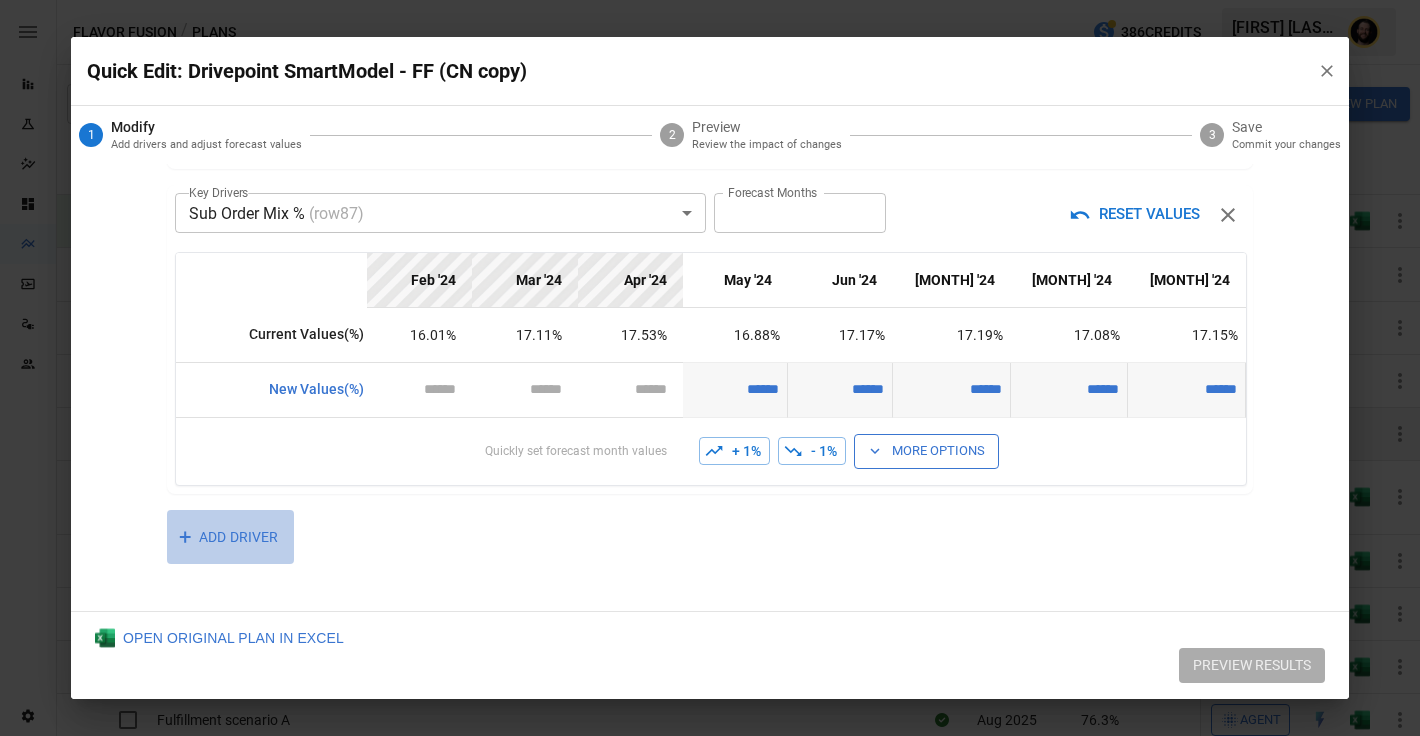 click on "+ ADD DRIVER" at bounding box center [230, 537] 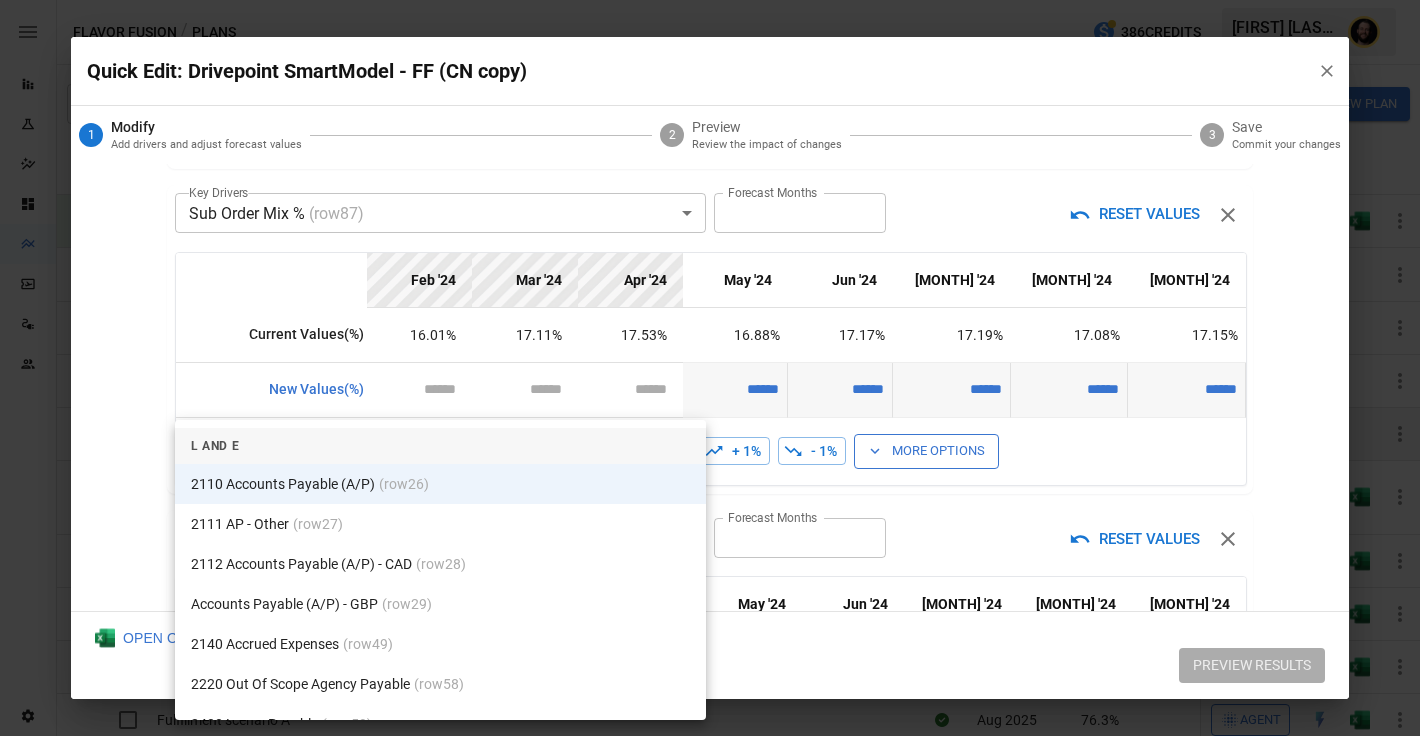 click on "Reports Experiments Dazzler Studio Dashboards Plans SmartModel ™ Data Sources Team Settings Flavor Fusion / Plans 386  Credits Ciaran N. Flavor Fusion Plans ​ ​ January 2025 – December 2025   Visualize   Columns   Add Folder   New Plan Name 2 Description Alerts Status Forecast start Gross Margin EoP Cash EBITDA Margin Net Income Margin Gross Sales Gross Sales: DTC Online Gross Sales: Marketplace Gross Sales: Wholesale Gross Sales: Retail Returns Returns: DTC Online Returns: Marketplace Returns: Wholesale Returns: Retail Shipping Income Shipping Income: DTC Online Shipping Income: Marketplace Shipping Income: Wholesale Shipping Income: Retail Taxes Collected Taxes Collected: DTC Online Taxes Collected: Marketplace Taxes Collected: Wholesale Taxes Collected: Retail Net Revenue Net Revenue: DTC Online Net Revenue: Marketplace Net Revenue: Wholesale Net Revenue: Retail Cost of Goods Sold Cost of Goods Sold: DTC Online Cost of Goods Sold: Marketplace Cost of Goods Sold: Wholesale Cost of Goods Sold: Retail" at bounding box center [710, 0] 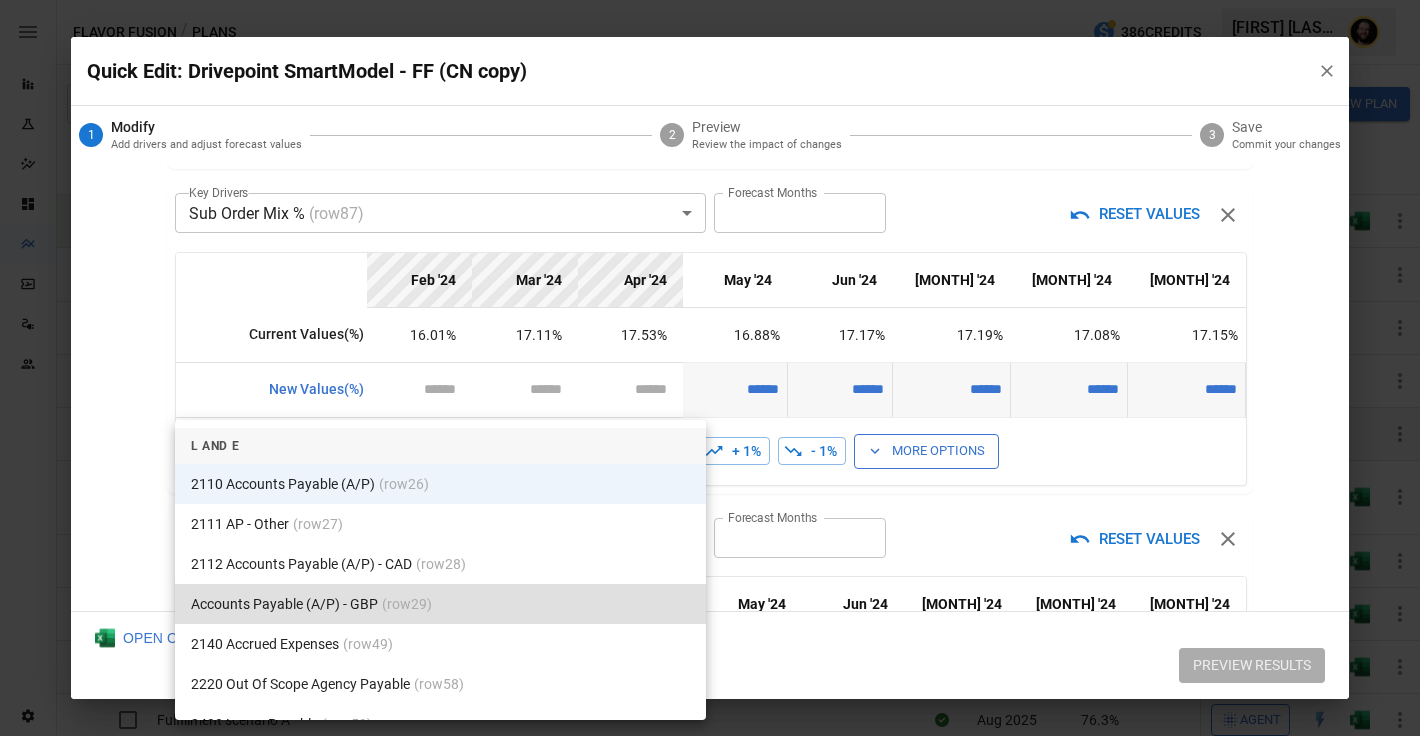 type 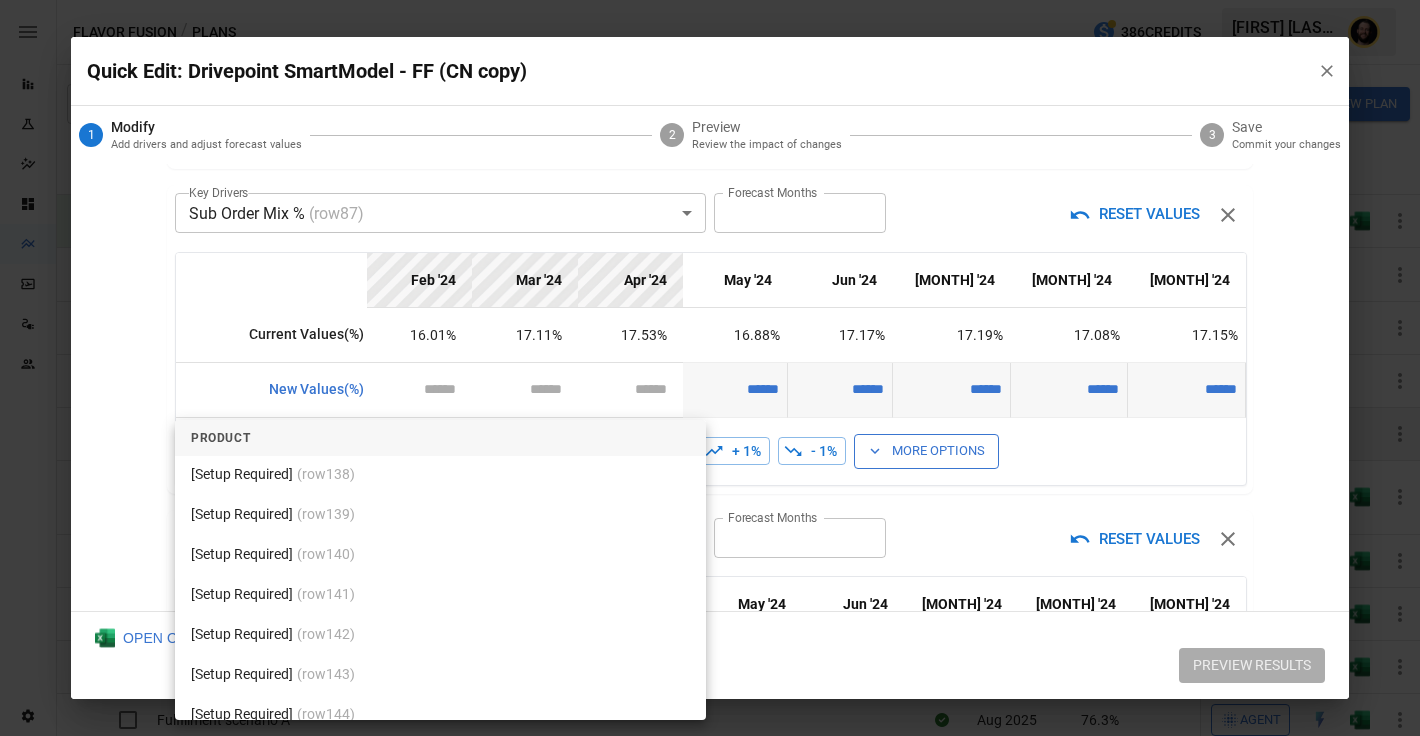 scroll, scrollTop: 4061, scrollLeft: 0, axis: vertical 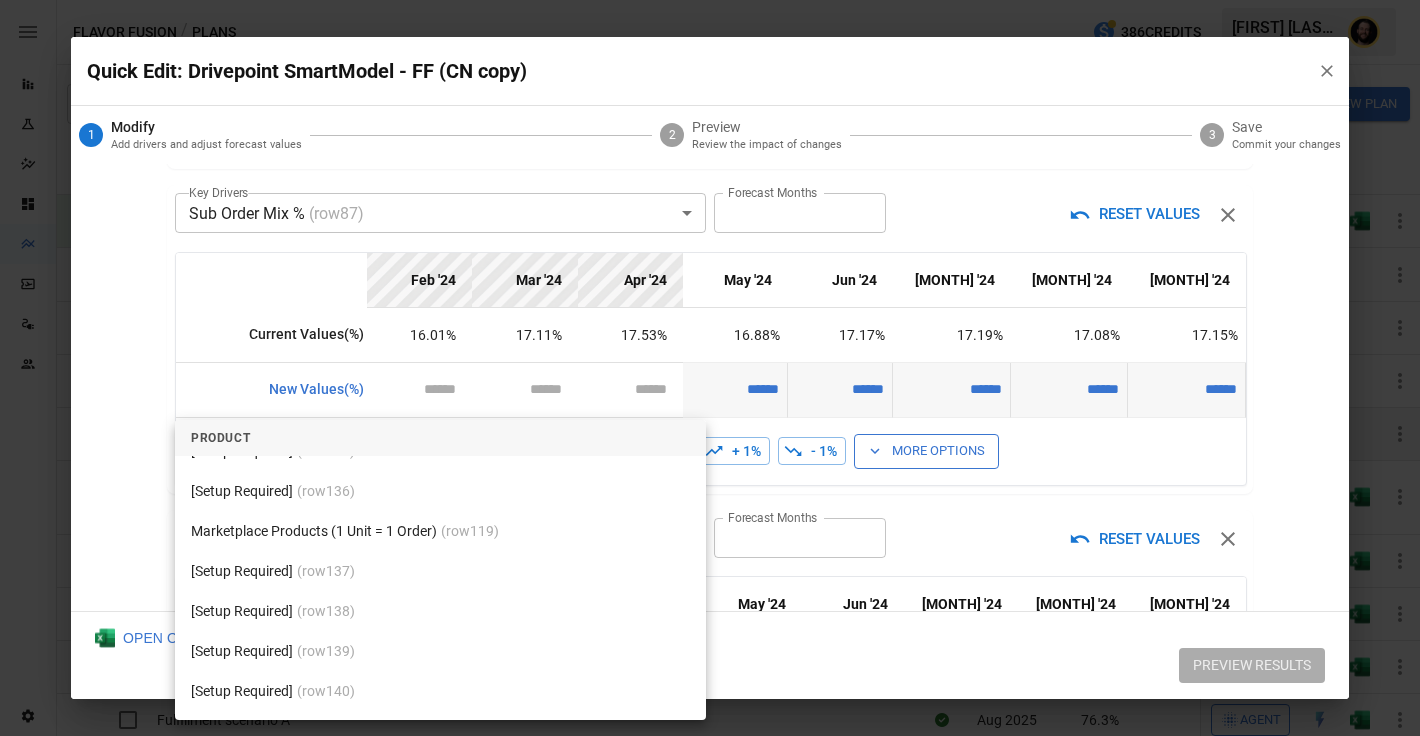 click on "Marketplace Products (1 Unit = 1 Order) (row  119 )" at bounding box center (440, 531) 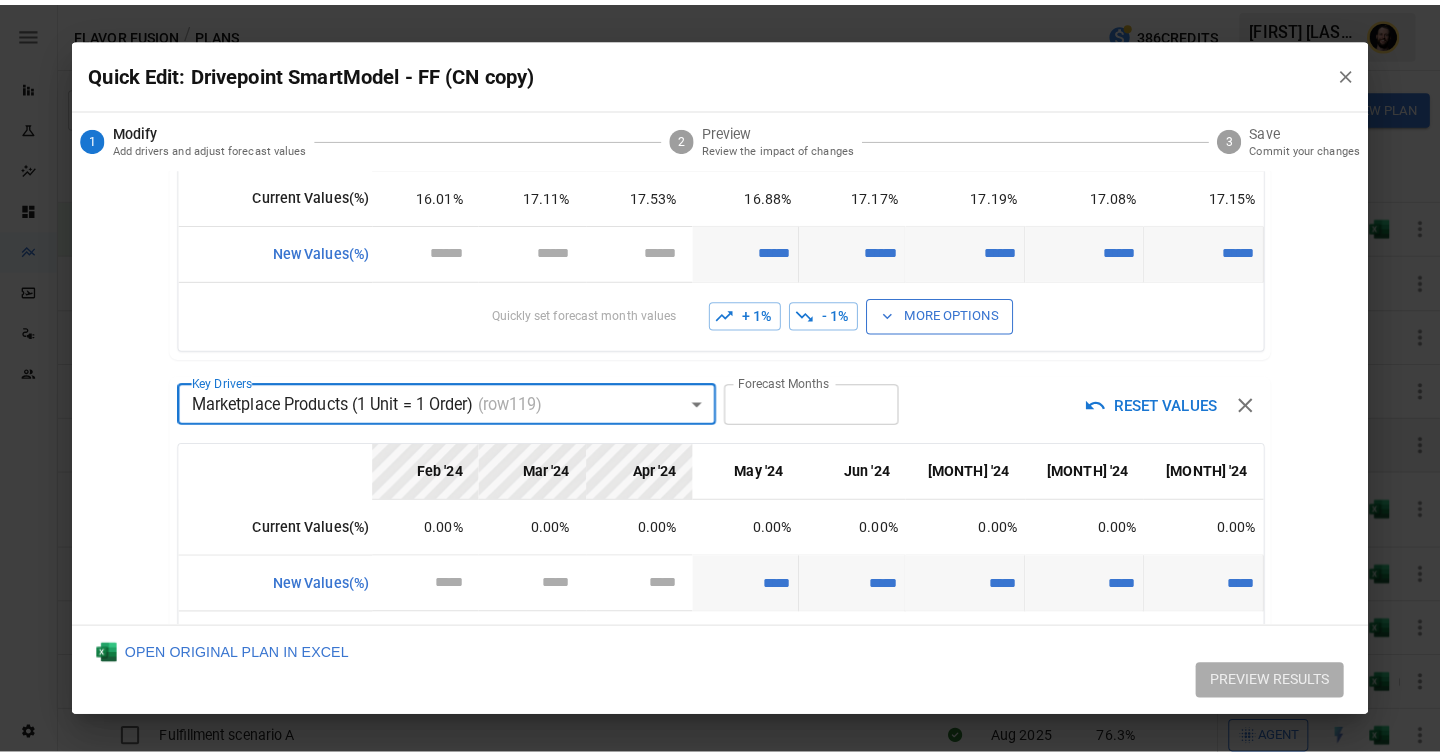 scroll, scrollTop: 0, scrollLeft: 0, axis: both 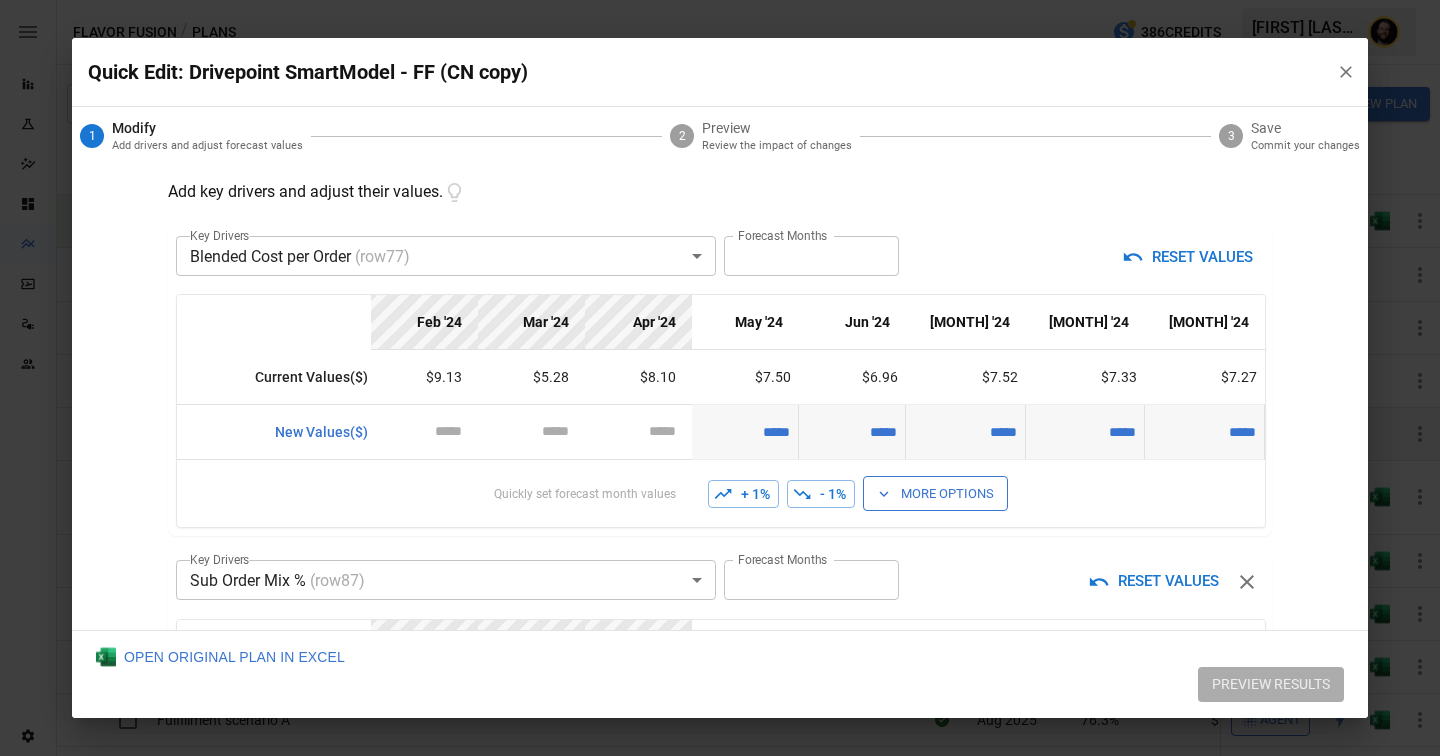click on "Reports Experiments Dazzler Studio Dashboards Plans SmartModel ™ Data Sources Team Settings Flavor Fusion / Plans 386  Credits Ciaran N. Flavor Fusion Plans ​ ​ January 2025 – December 2025   Visualize   Columns   Add Folder   New Plan Name 2 Description Alerts Status Forecast start Gross Margin EoP Cash EBITDA Margin Net Income Margin Gross Sales Gross Sales: DTC Online Gross Sales: Marketplace Gross Sales: Wholesale Gross Sales: Retail Returns Returns: DTC Online Returns: Marketplace Returns: Wholesale Returns: Retail Shipping Income Shipping Income: DTC Online Shipping Income: Marketplace Shipping Income: Wholesale Shipping Income: Retail Taxes Collected Taxes Collected: DTC Online Taxes Collected: Marketplace Taxes Collected: Wholesale Taxes Collected: Retail Net Revenue Net Revenue: DTC Online Net Revenue: Marketplace Net Revenue: Wholesale Net Revenue: Retail Cost of Goods Sold Cost of Goods Sold: DTC Online Cost of Goods Sold: Marketplace Cost of Goods Sold: Wholesale Cost of Goods Sold: Retail" at bounding box center [720, 0] 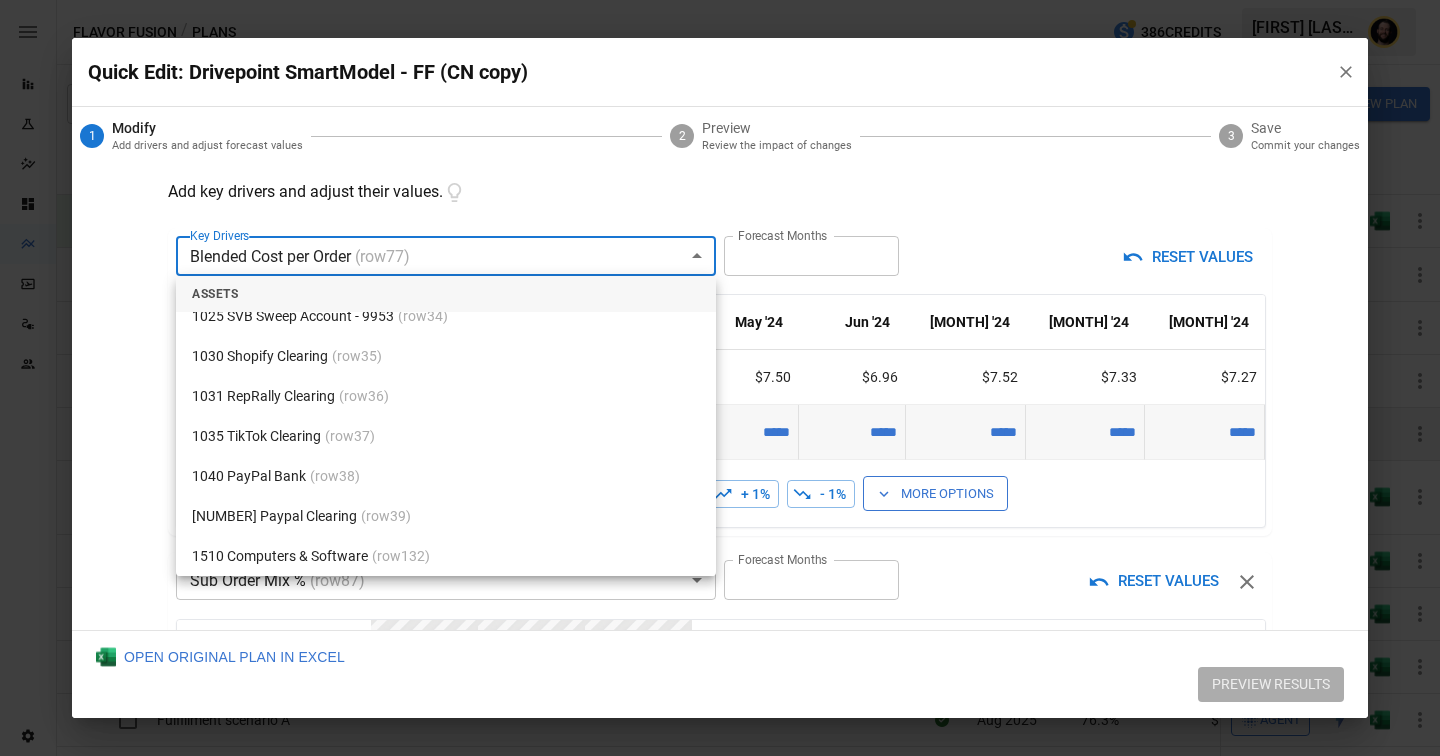 scroll, scrollTop: 1303, scrollLeft: 0, axis: vertical 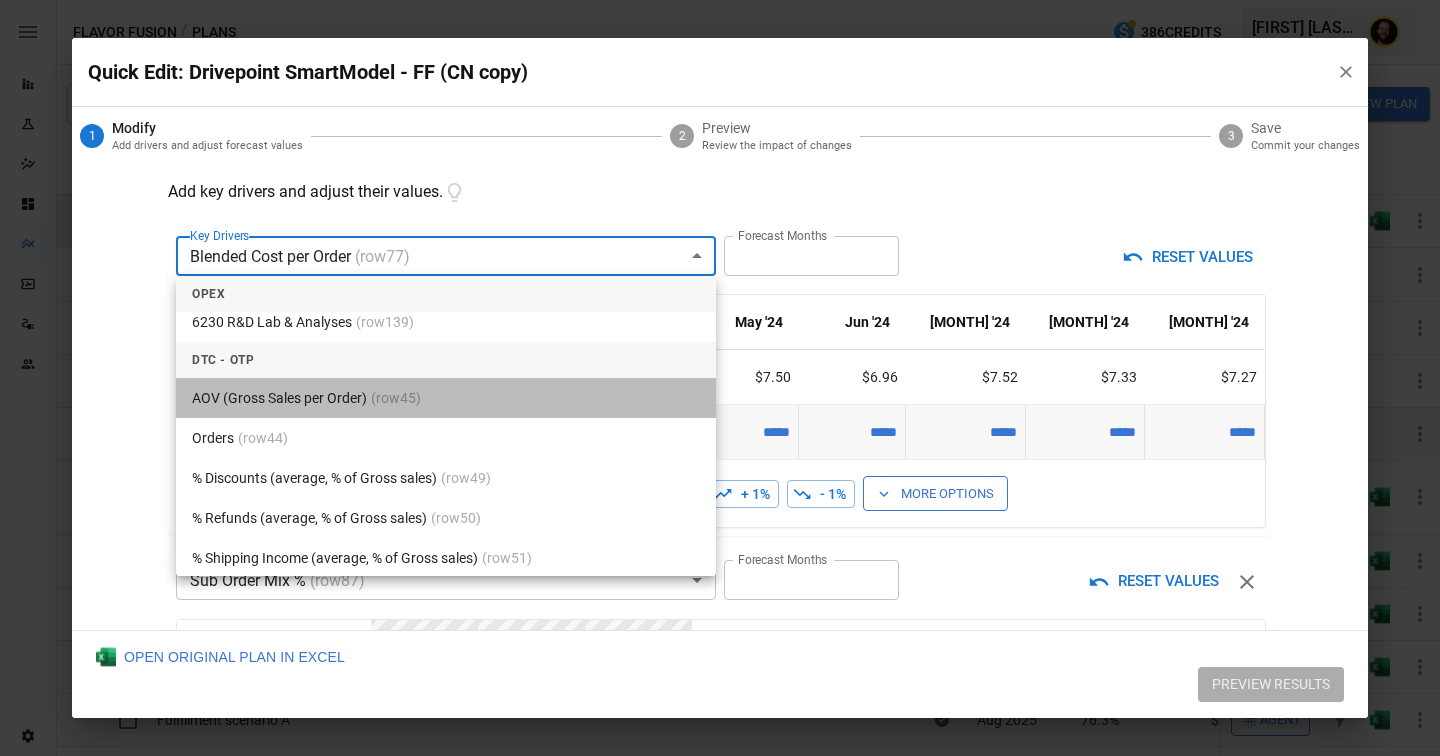 click on "AOV (Gross Sales per Order) (row  45 )" at bounding box center [446, 398] 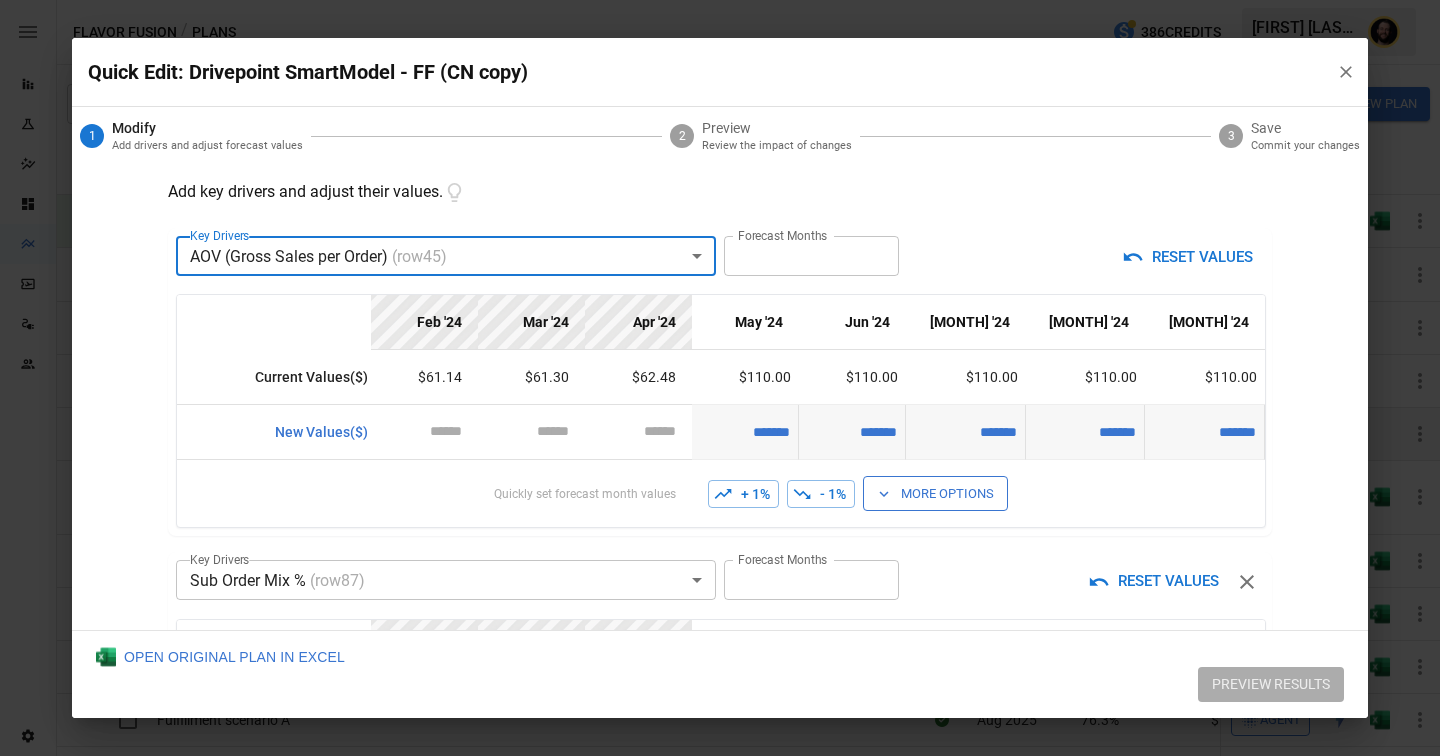 click on "*******" at bounding box center [745, 432] 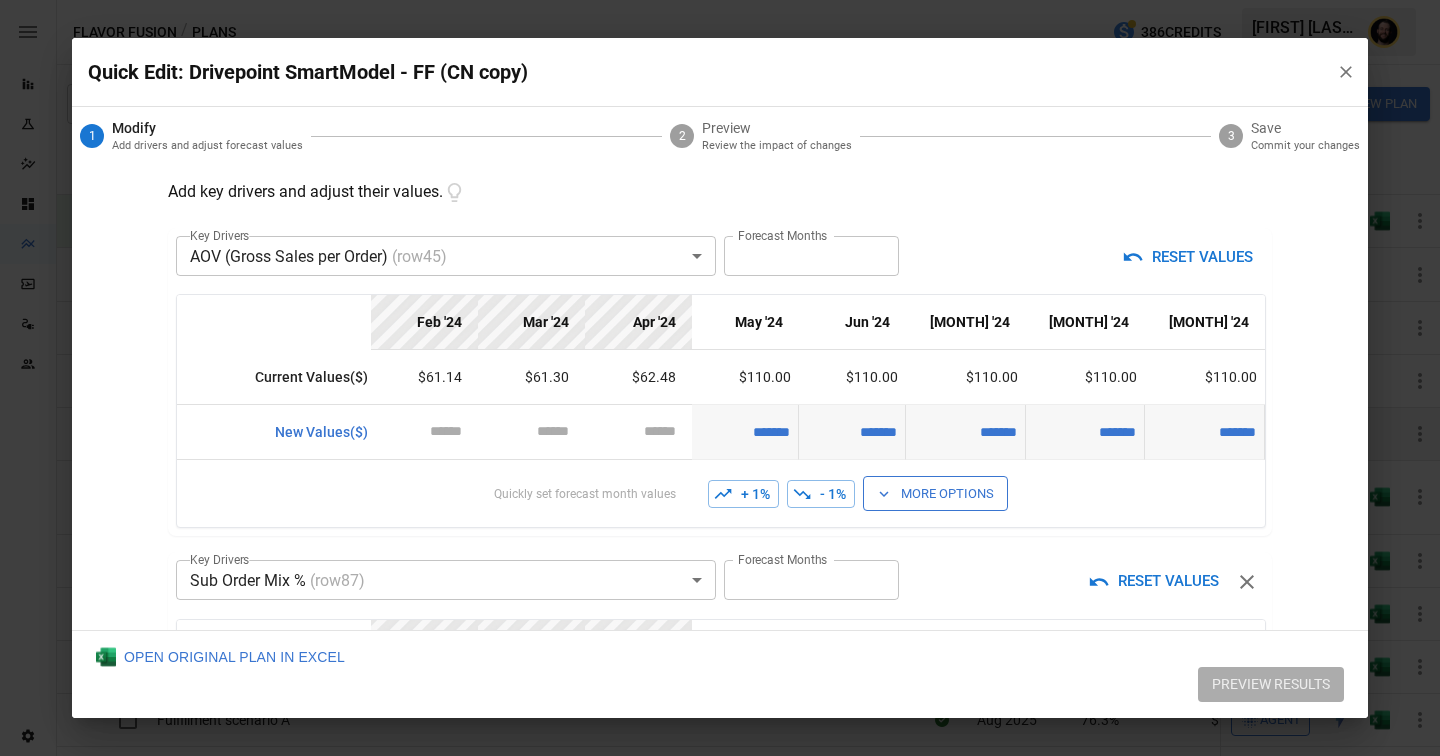 click on "*******" at bounding box center (745, 432) 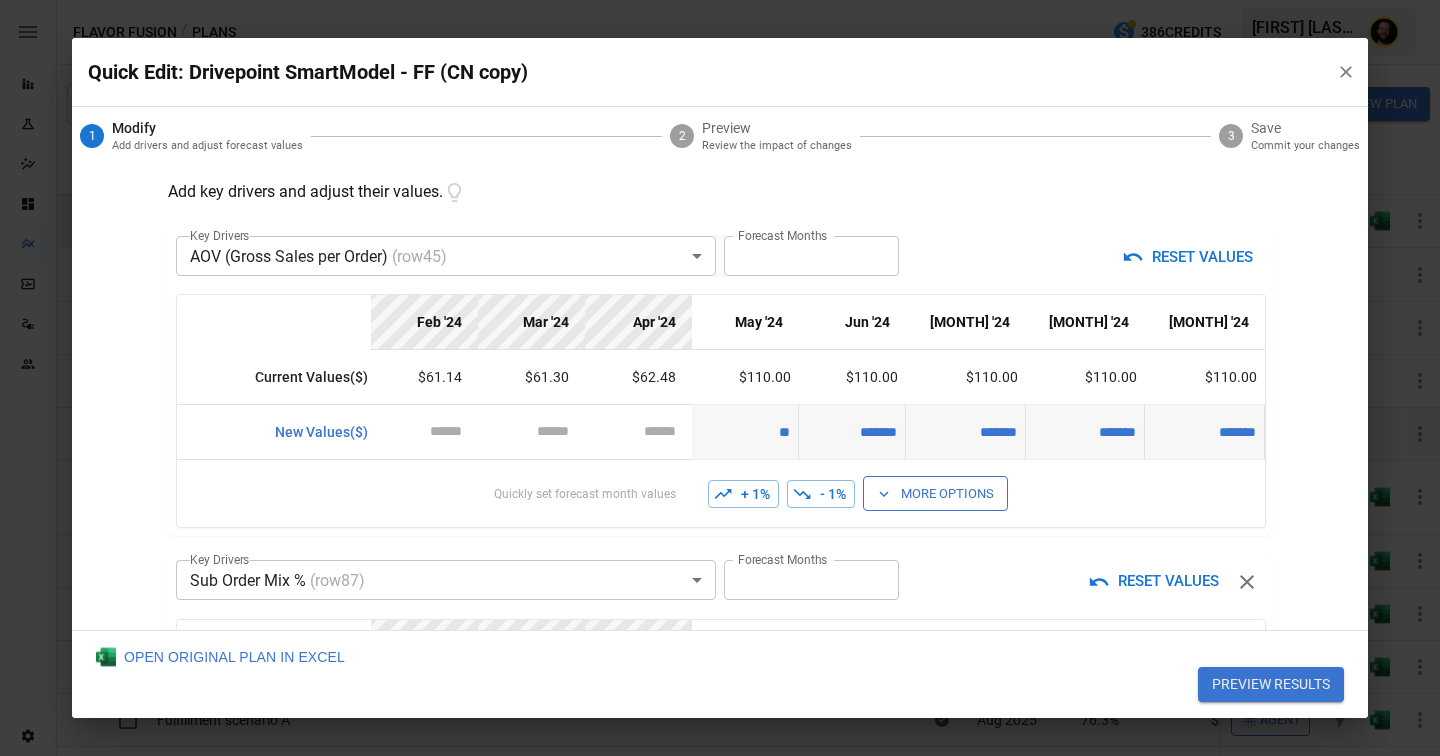 type on "******" 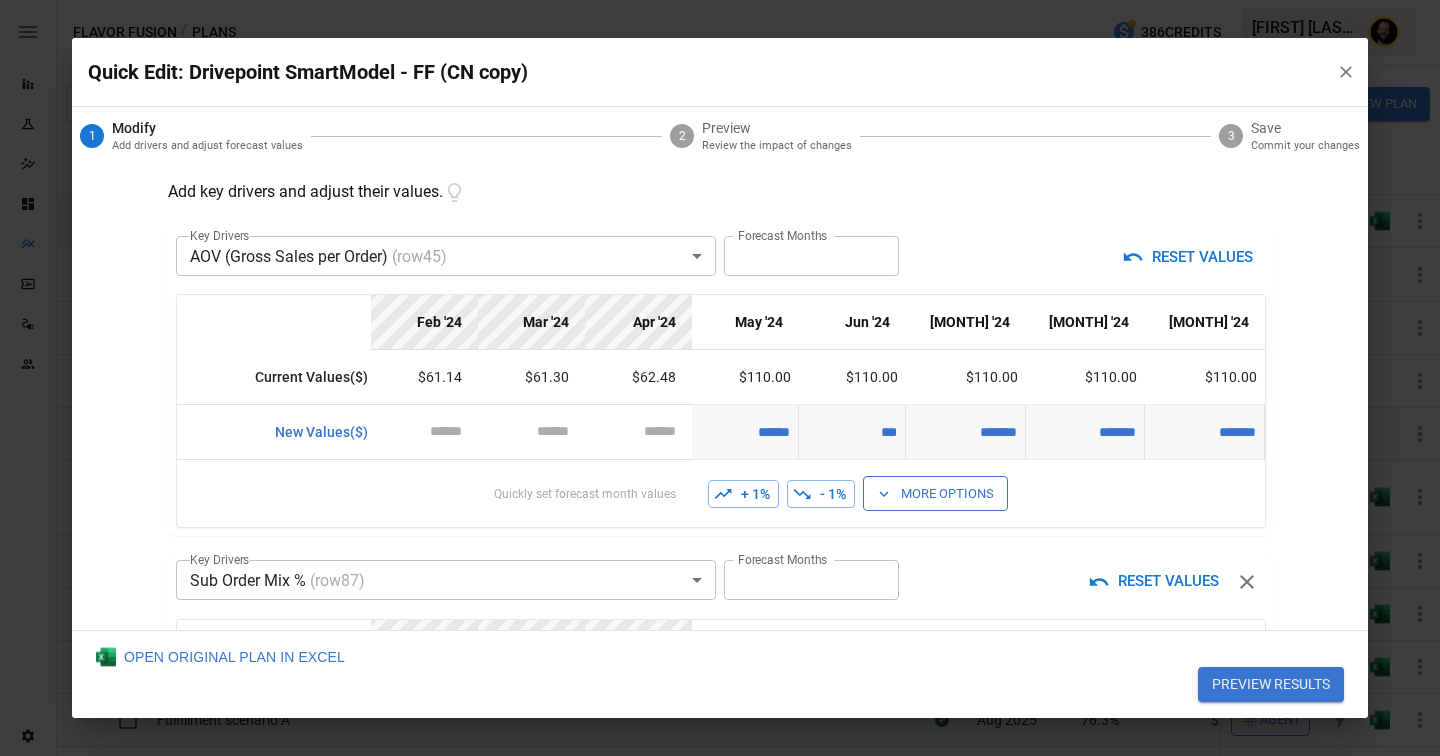 click on "***" at bounding box center [852, 432] 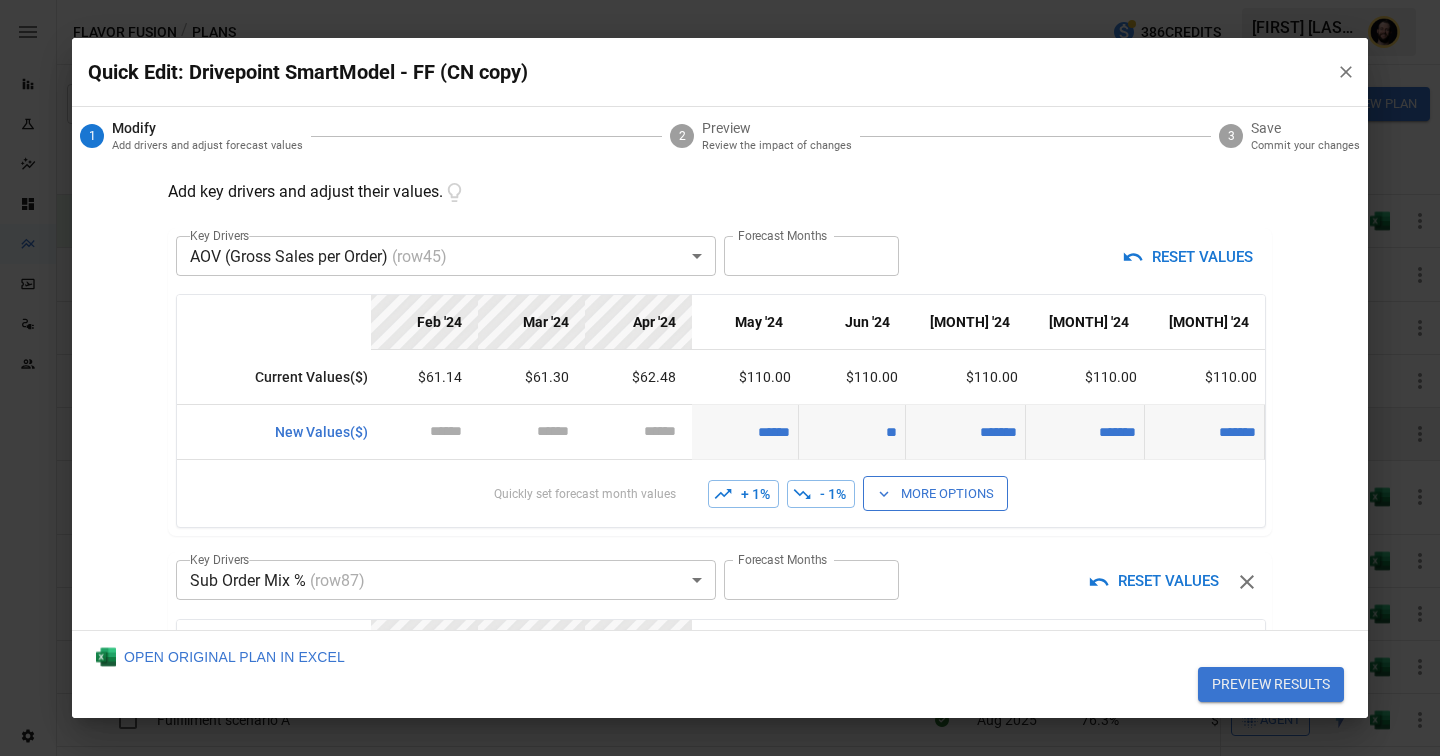 type on "******" 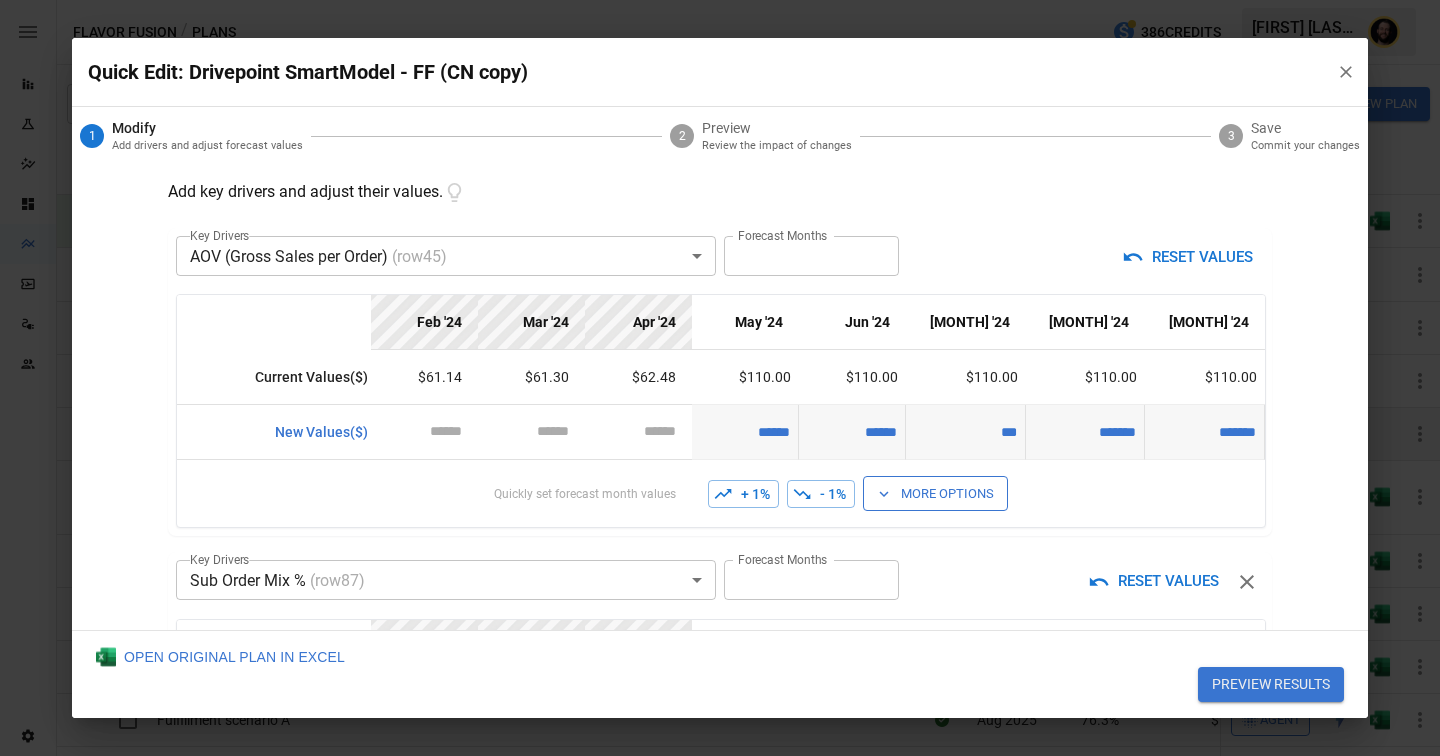 click on "***" at bounding box center (965, 432) 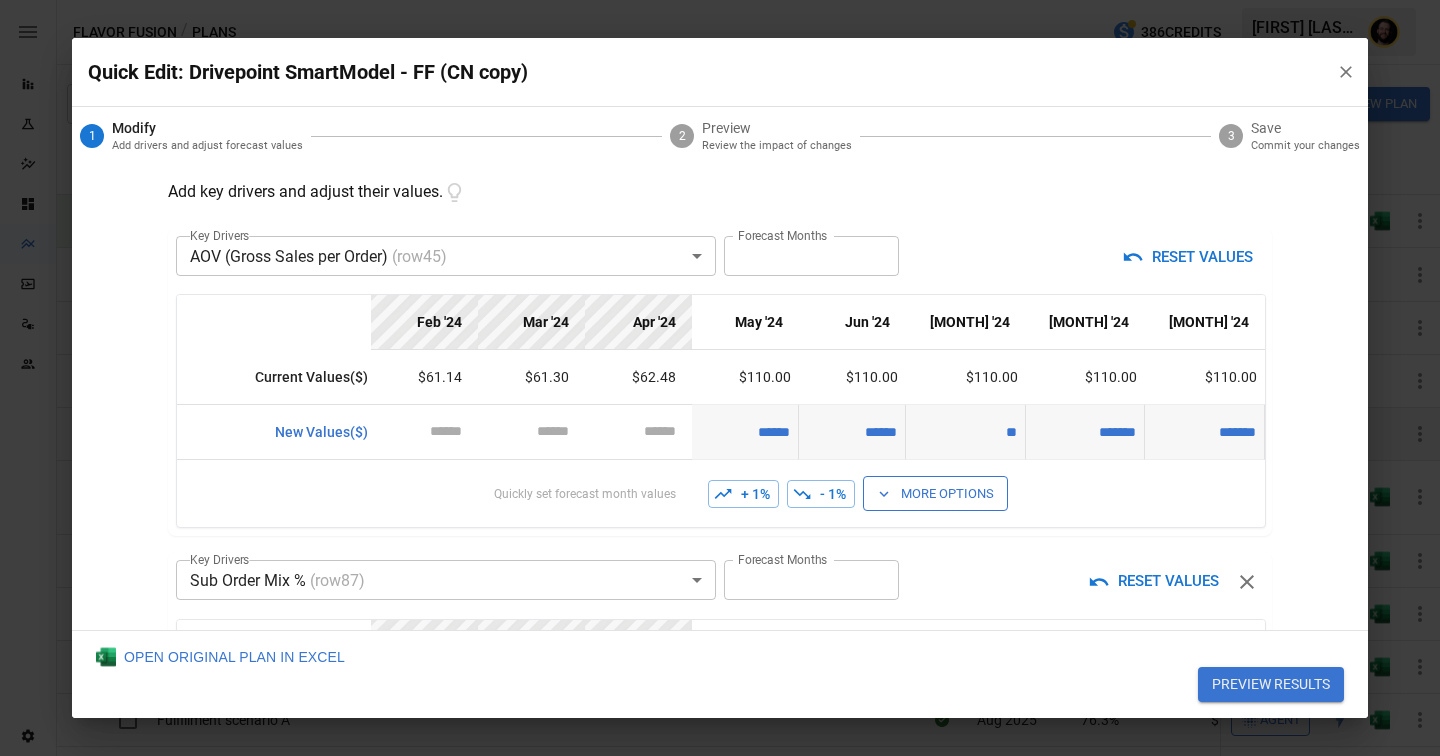 type on "******" 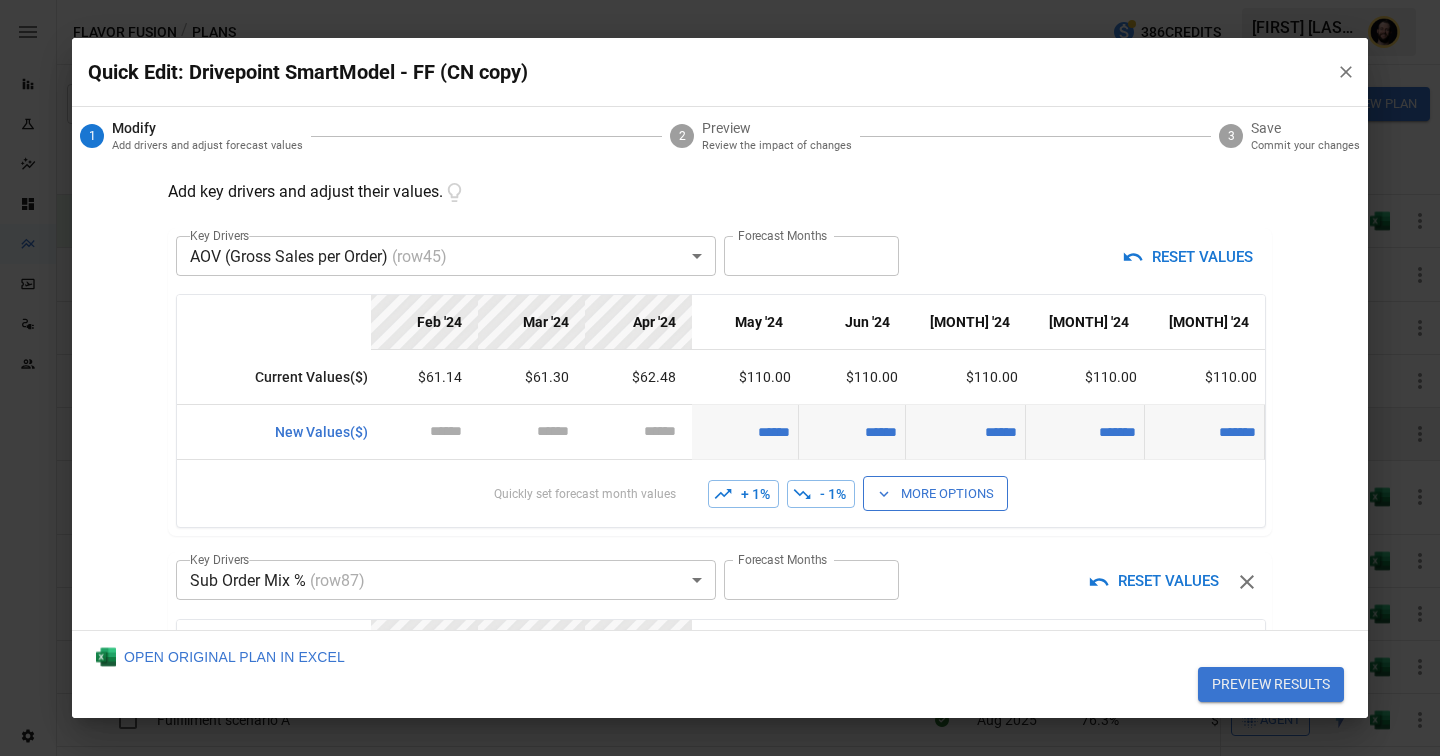 click on "+ 1%  - 1% More Options" at bounding box center (978, 493) 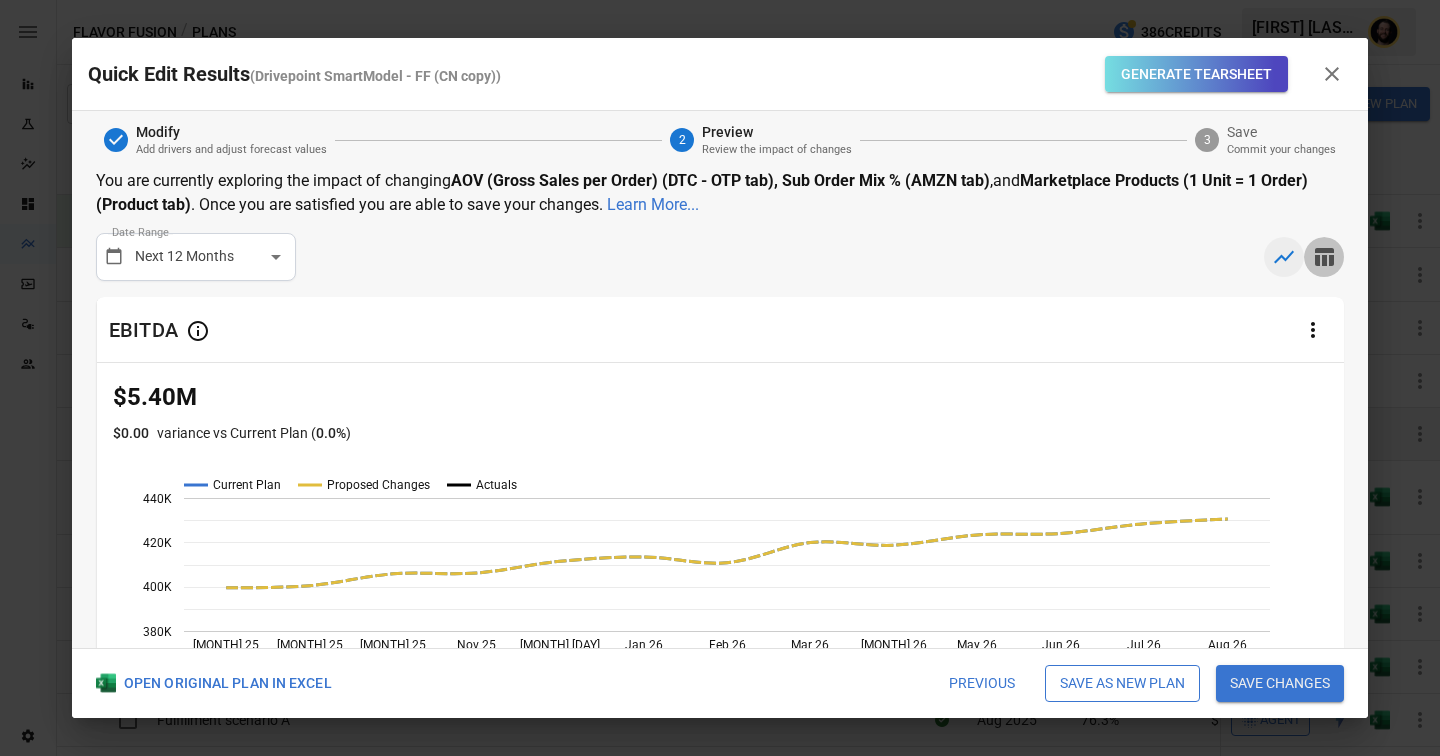 click 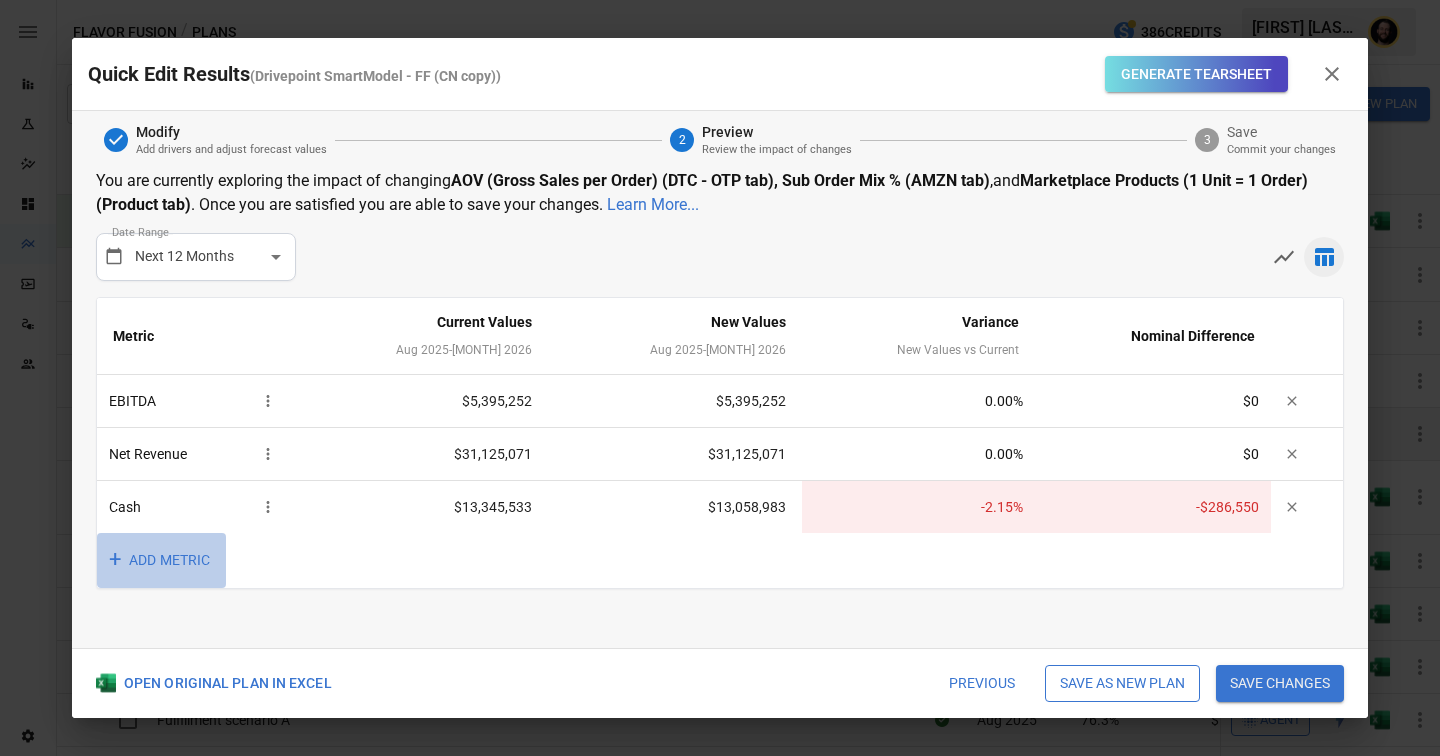 click on "+ ADD METRIC" at bounding box center [161, 560] 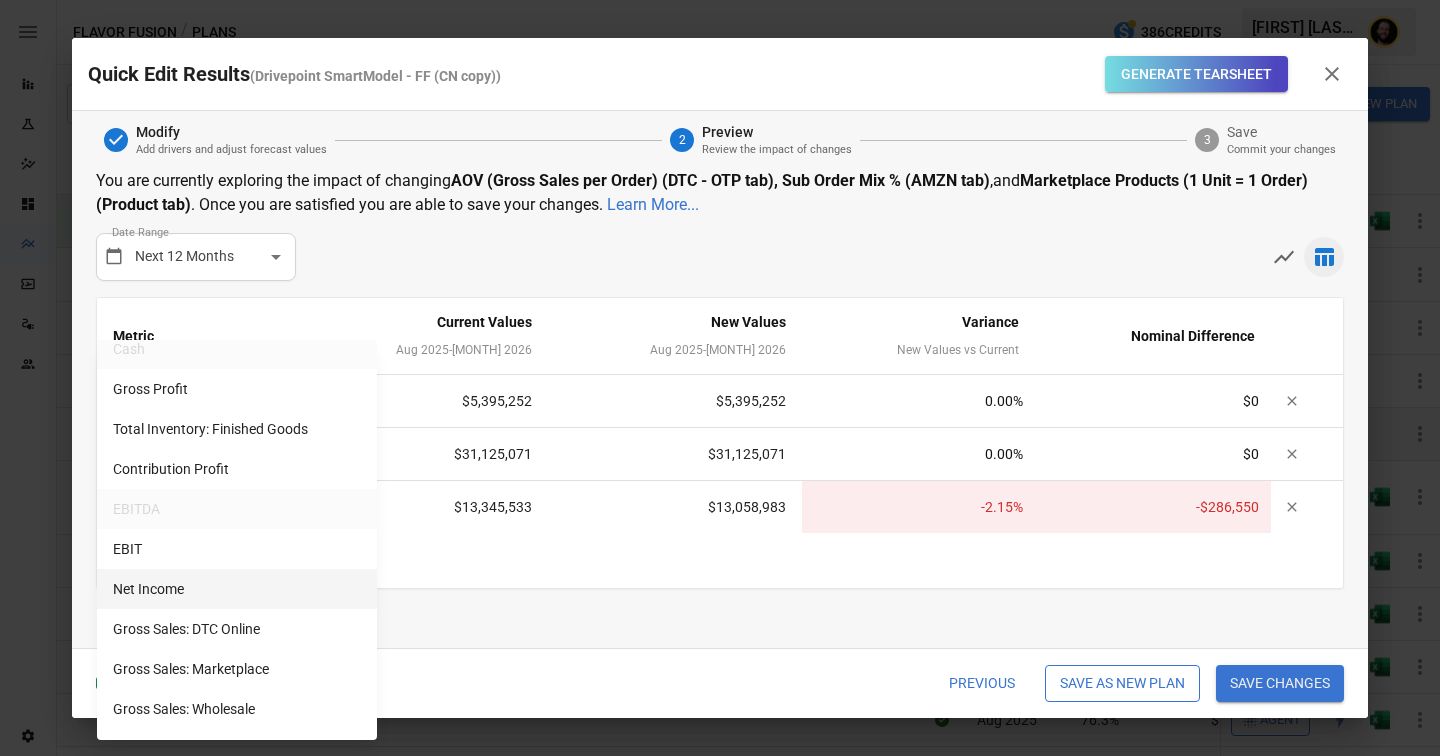 scroll, scrollTop: 278, scrollLeft: 0, axis: vertical 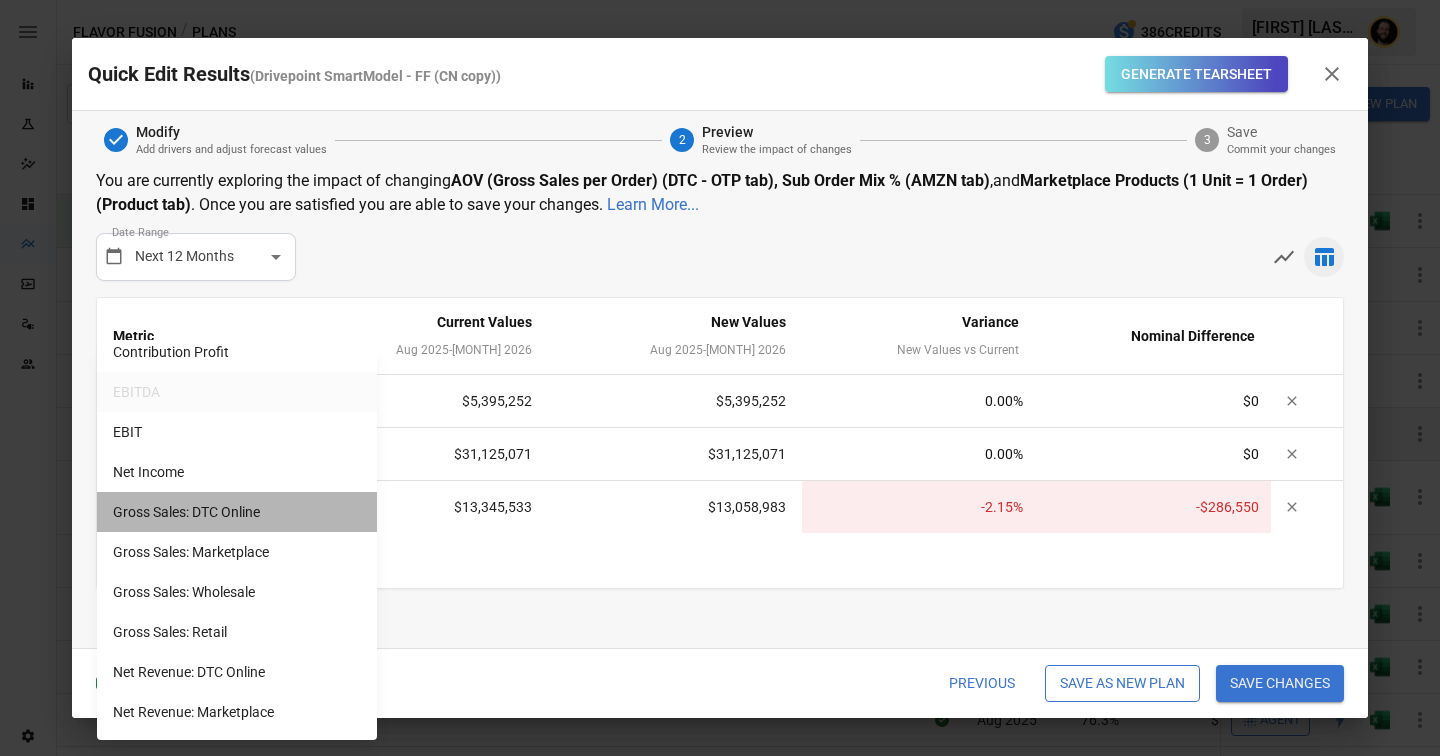 click on "Gross Sales: DTC Online" at bounding box center [237, 512] 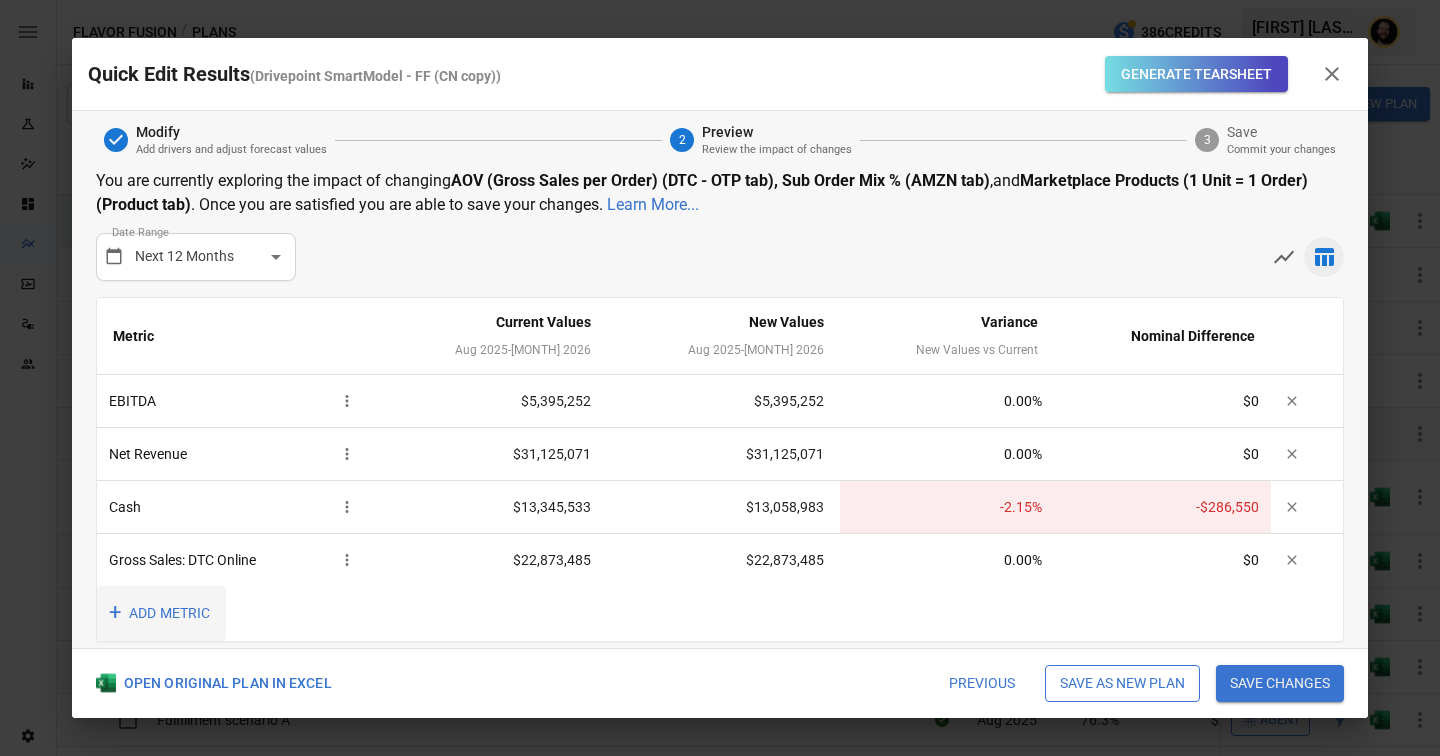 click on "+ ADD METRIC" at bounding box center (161, 613) 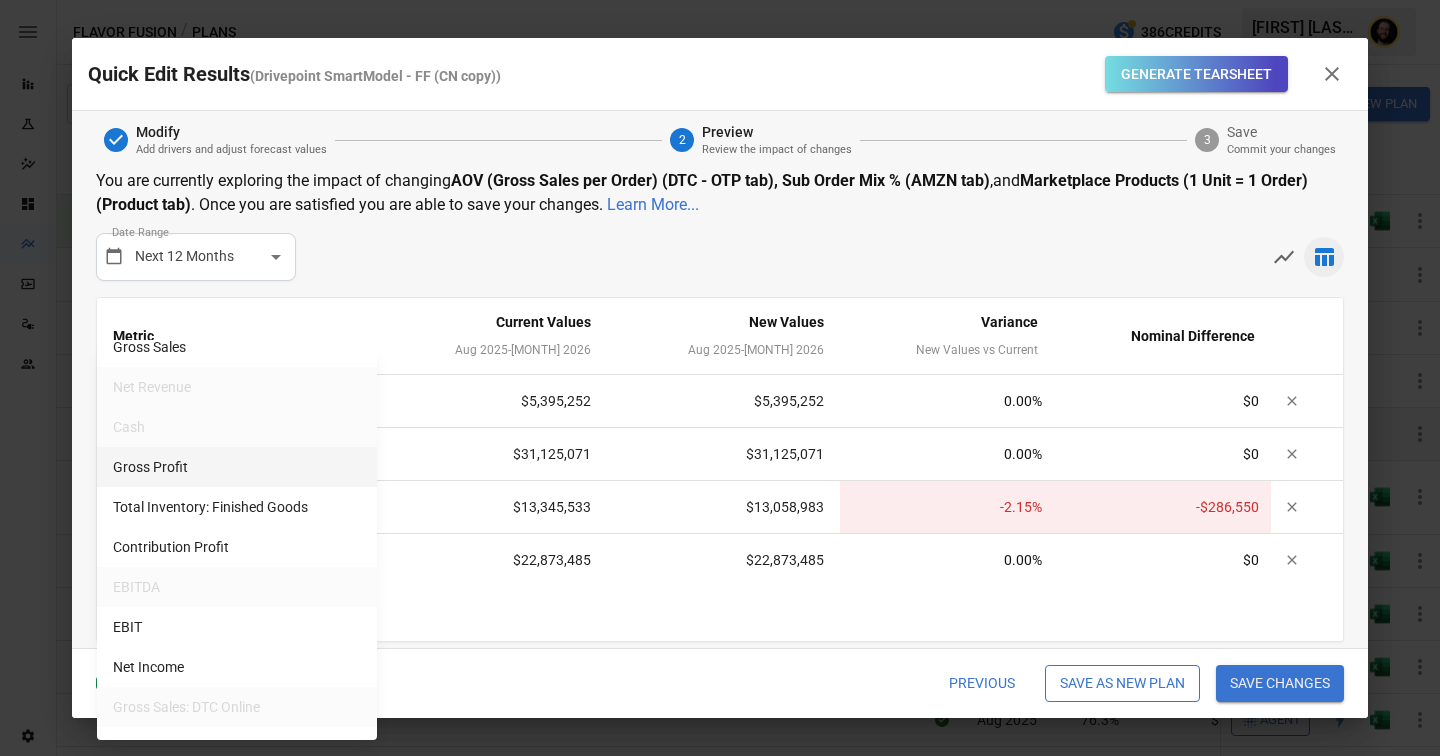scroll, scrollTop: 101, scrollLeft: 0, axis: vertical 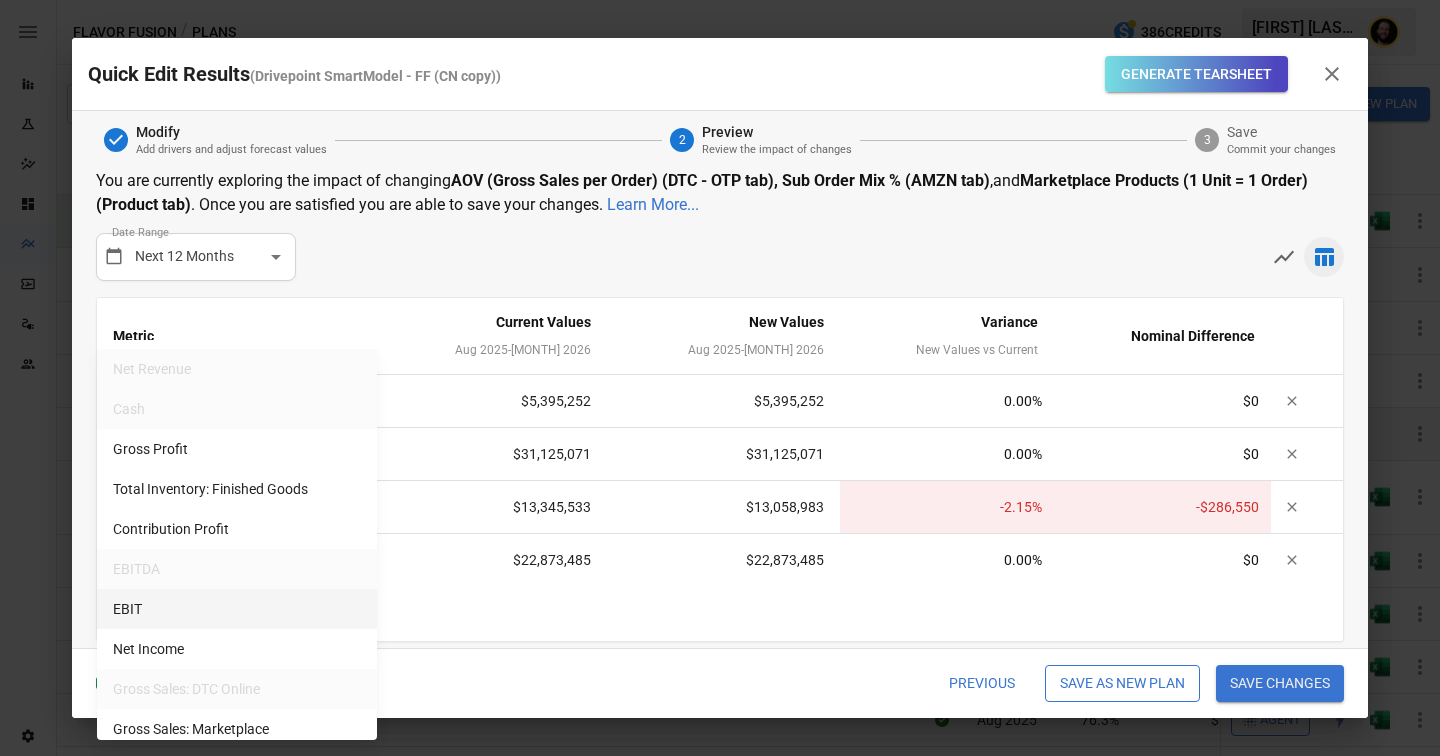 click on "EBIT" at bounding box center (237, 609) 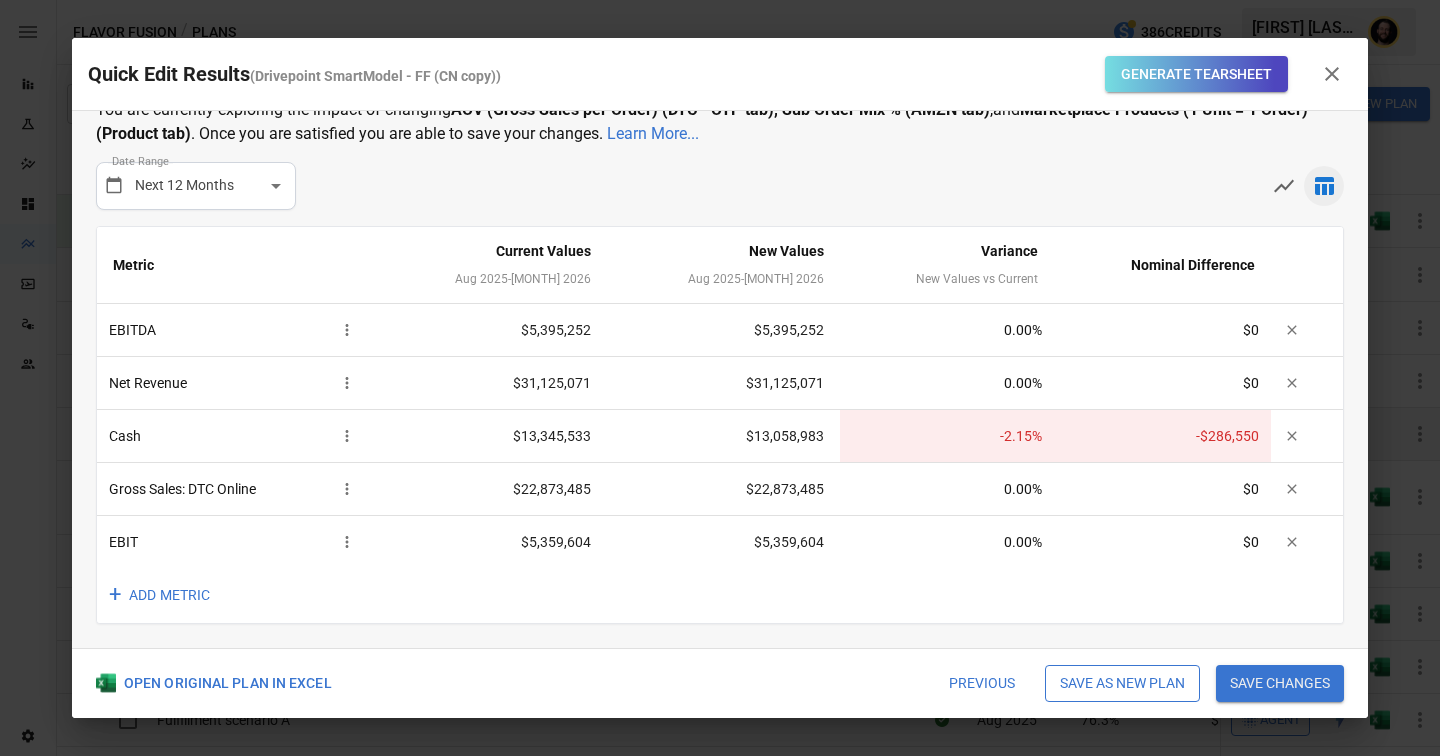 scroll, scrollTop: 0, scrollLeft: 0, axis: both 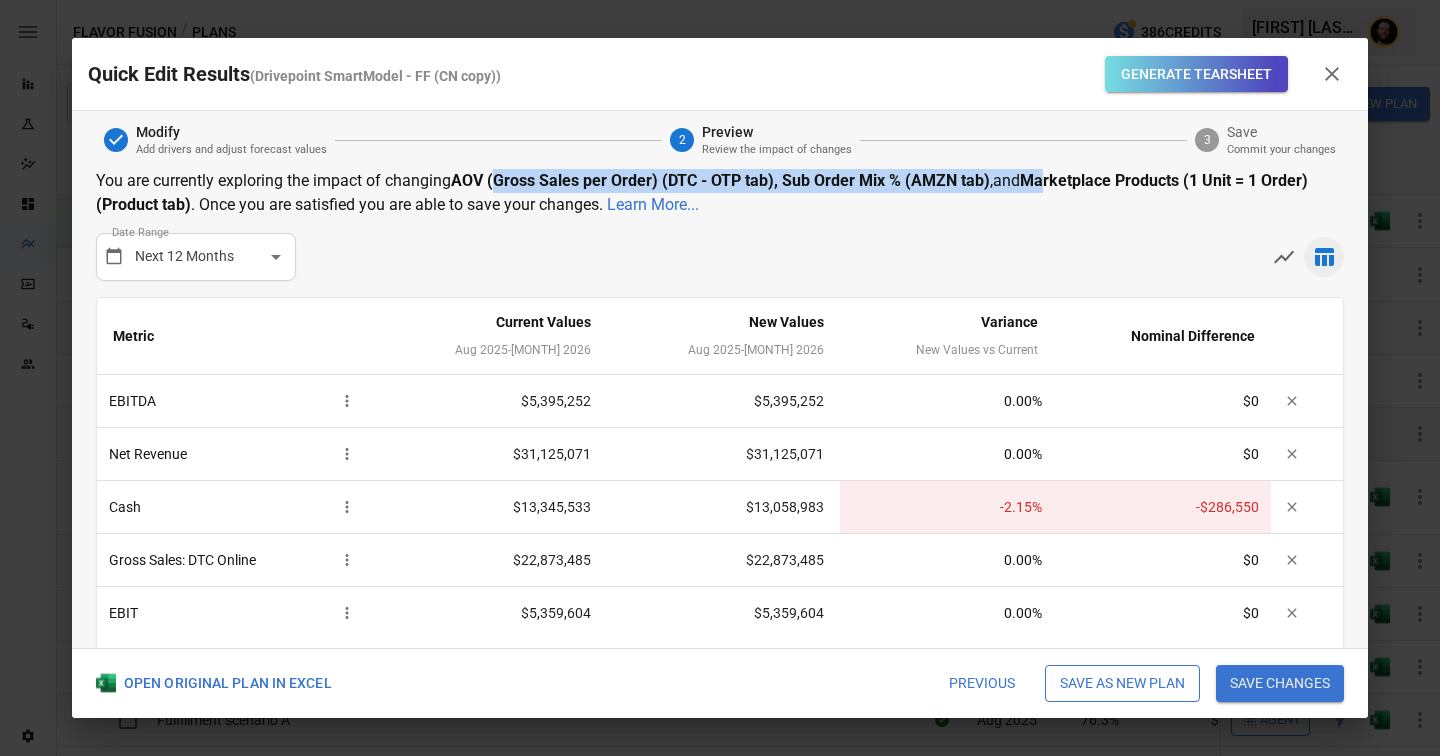 drag, startPoint x: 495, startPoint y: 177, endPoint x: 1052, endPoint y: 191, distance: 557.1759 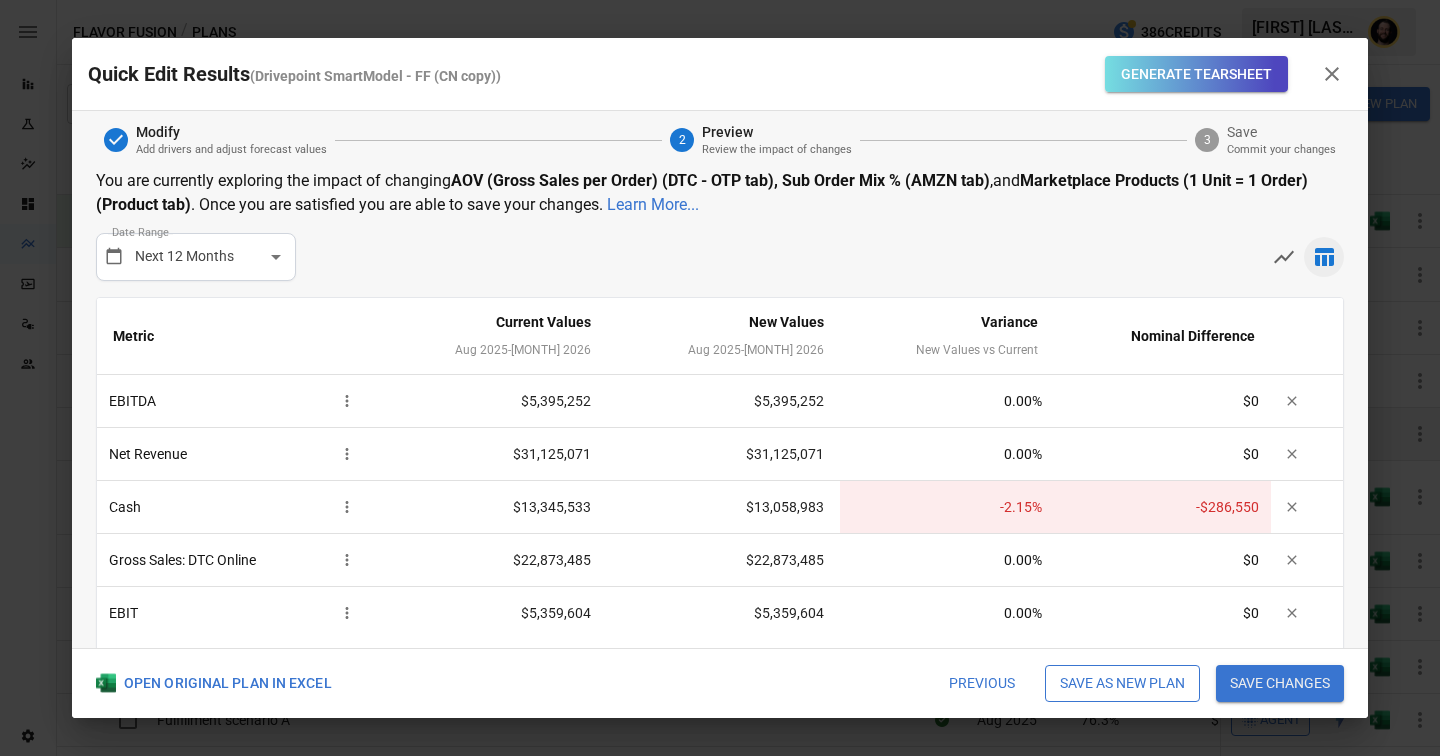 click on "**********" at bounding box center [720, 257] 